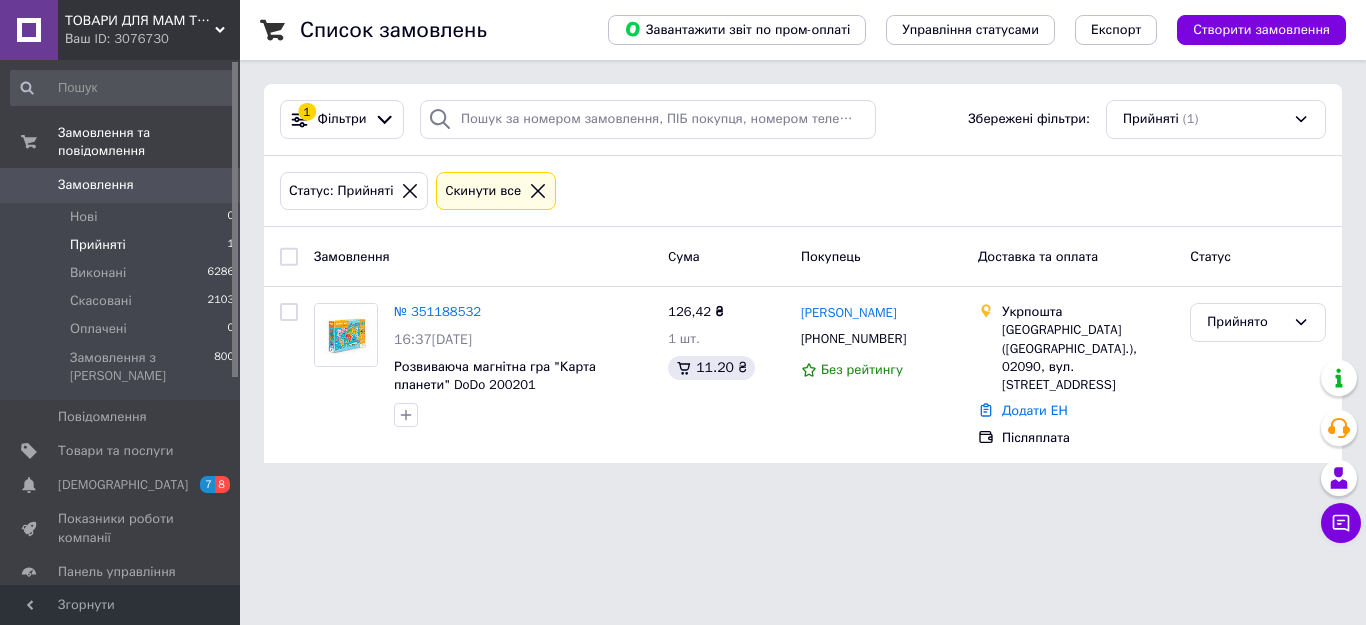 scroll, scrollTop: 0, scrollLeft: 0, axis: both 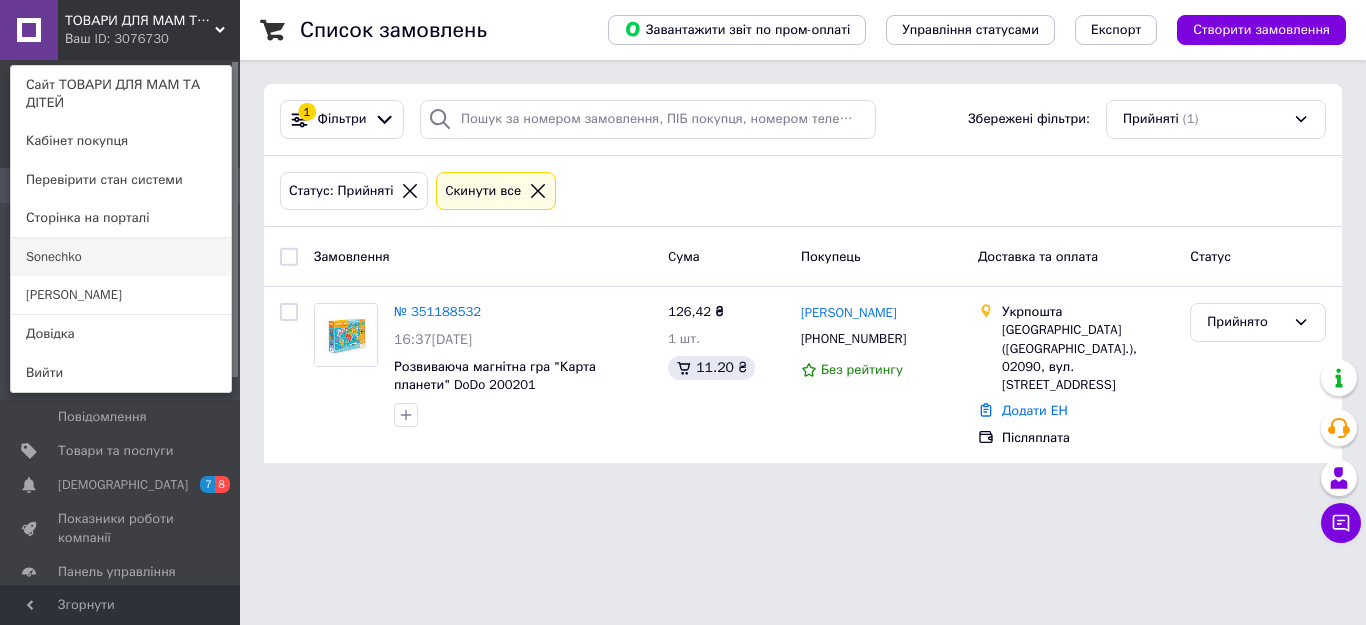 click on "Sonechko" at bounding box center (121, 257) 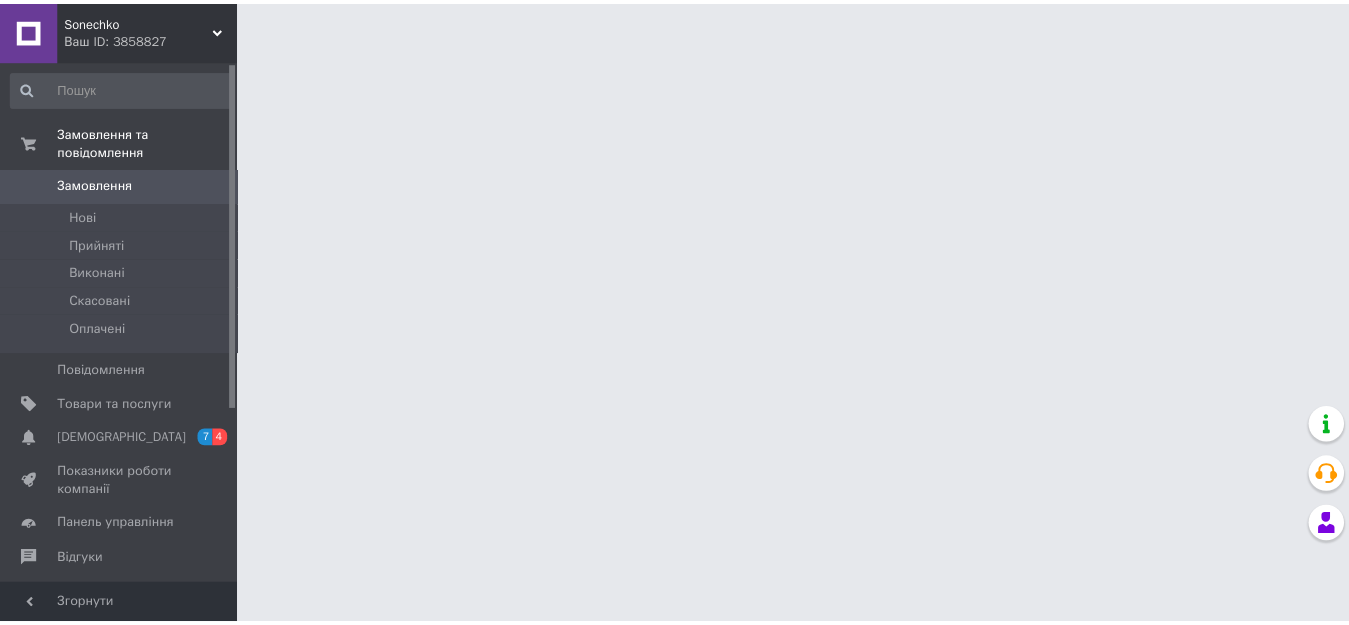 scroll, scrollTop: 0, scrollLeft: 0, axis: both 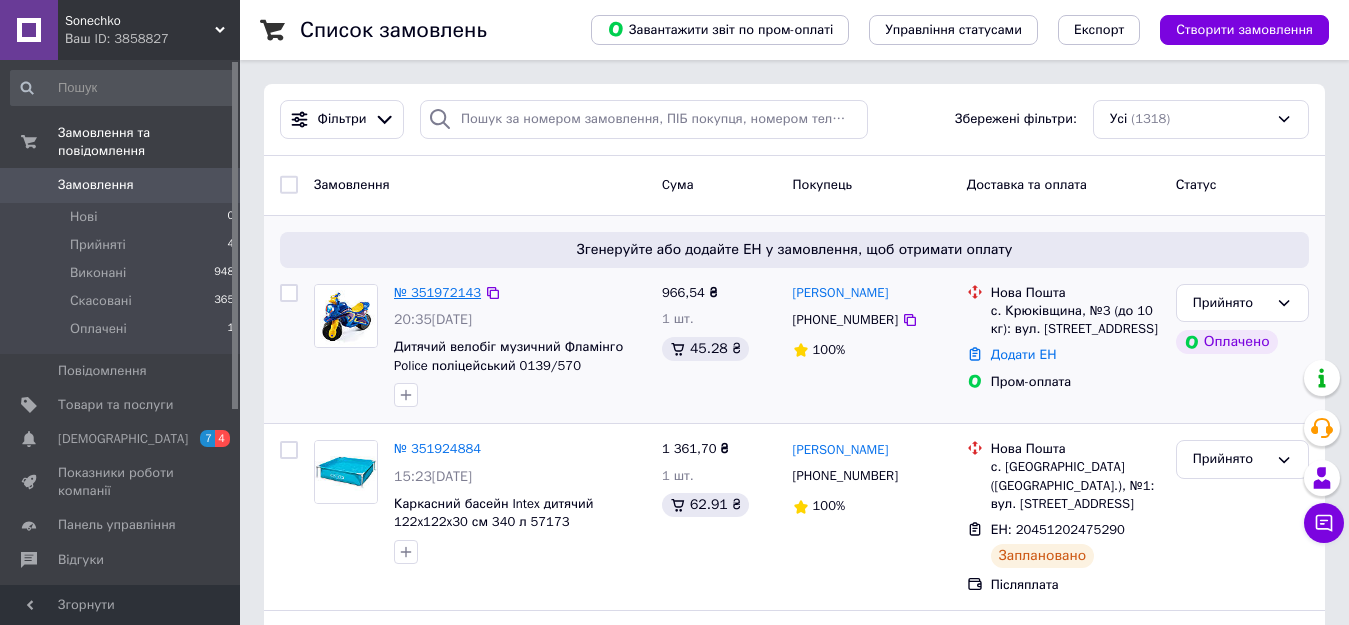 click on "№ 351972143" at bounding box center (437, 292) 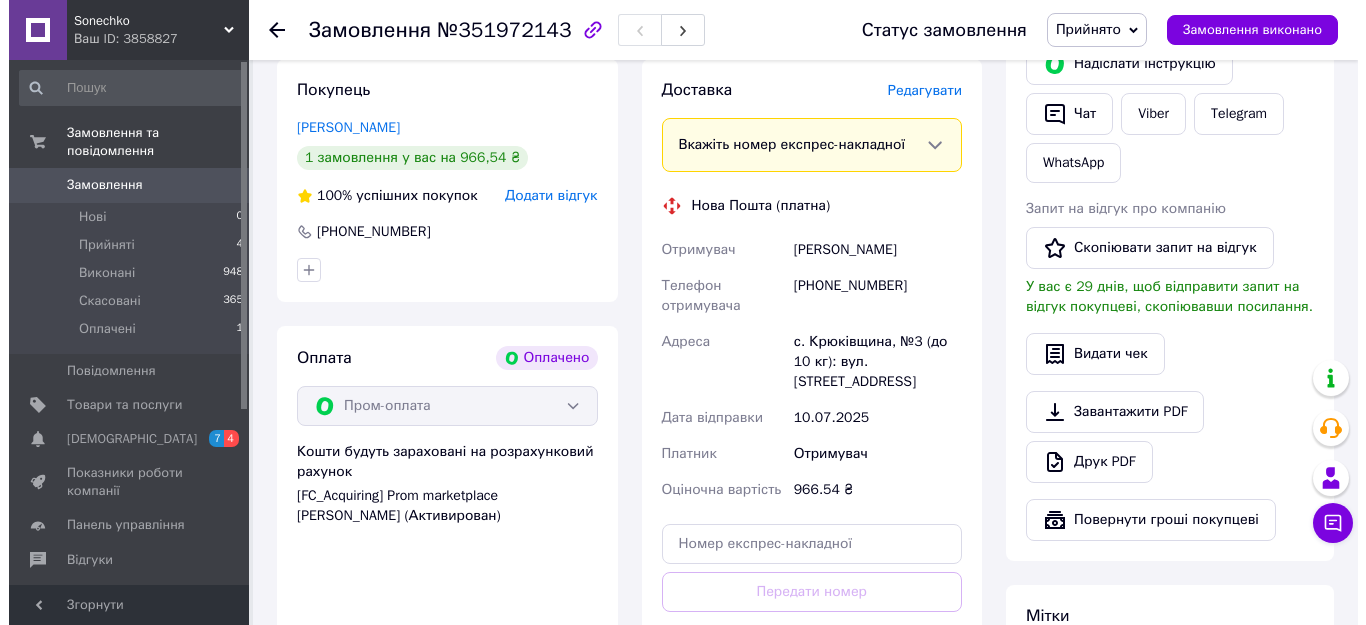scroll, scrollTop: 300, scrollLeft: 0, axis: vertical 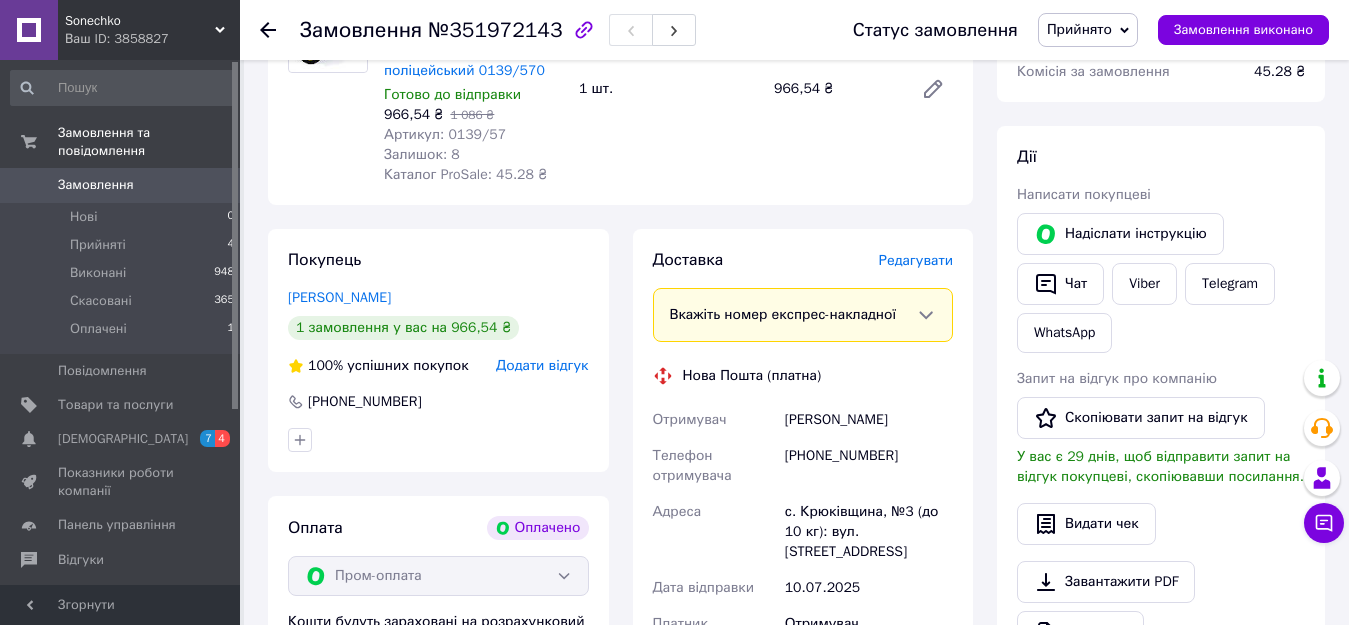 click on "Редагувати" at bounding box center (916, 260) 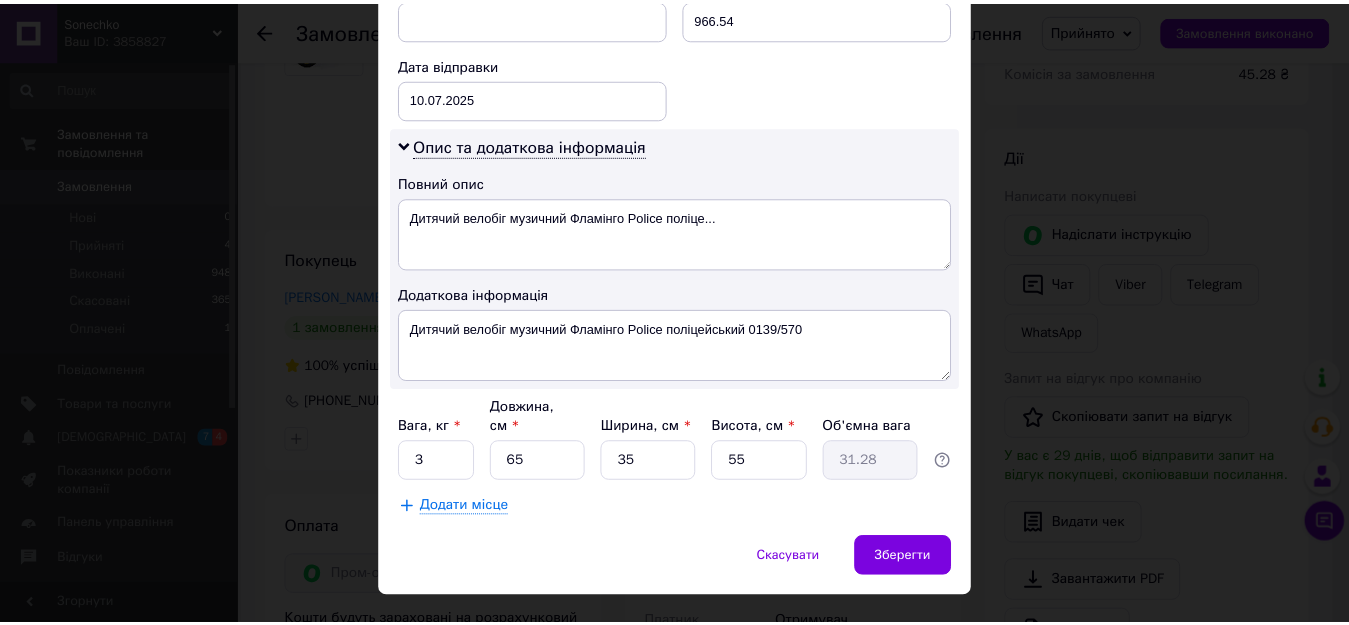 scroll, scrollTop: 927, scrollLeft: 0, axis: vertical 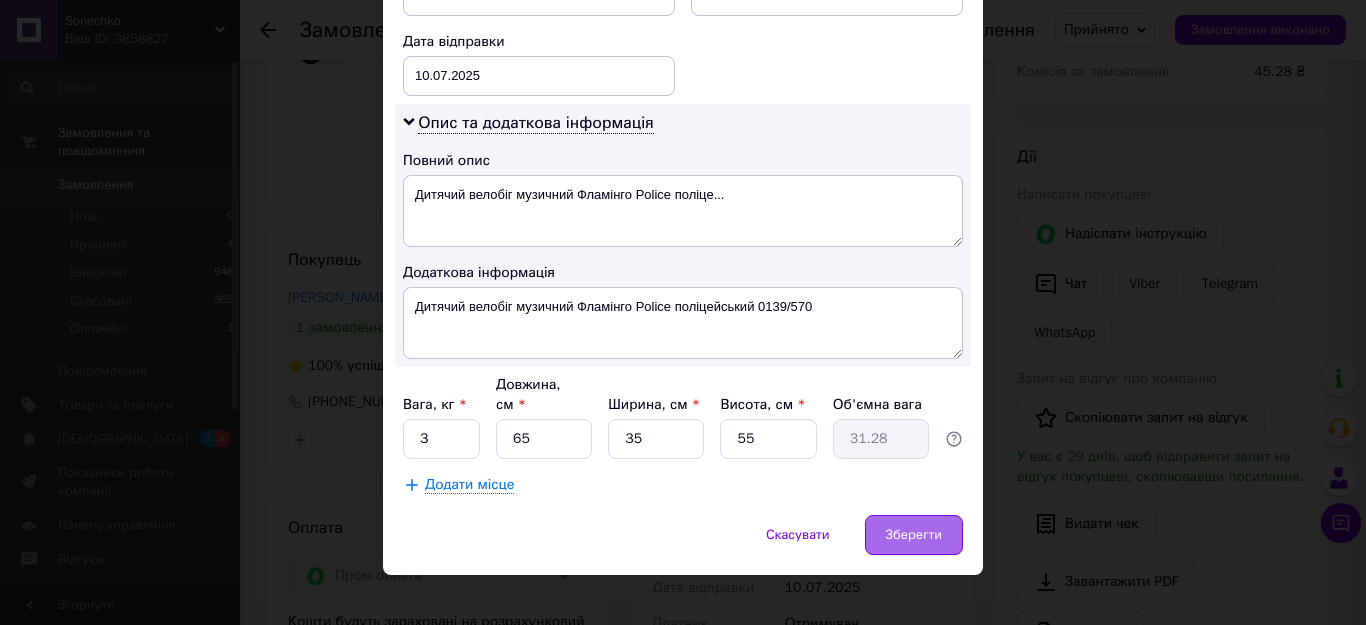 click on "Зберегти" at bounding box center (914, 535) 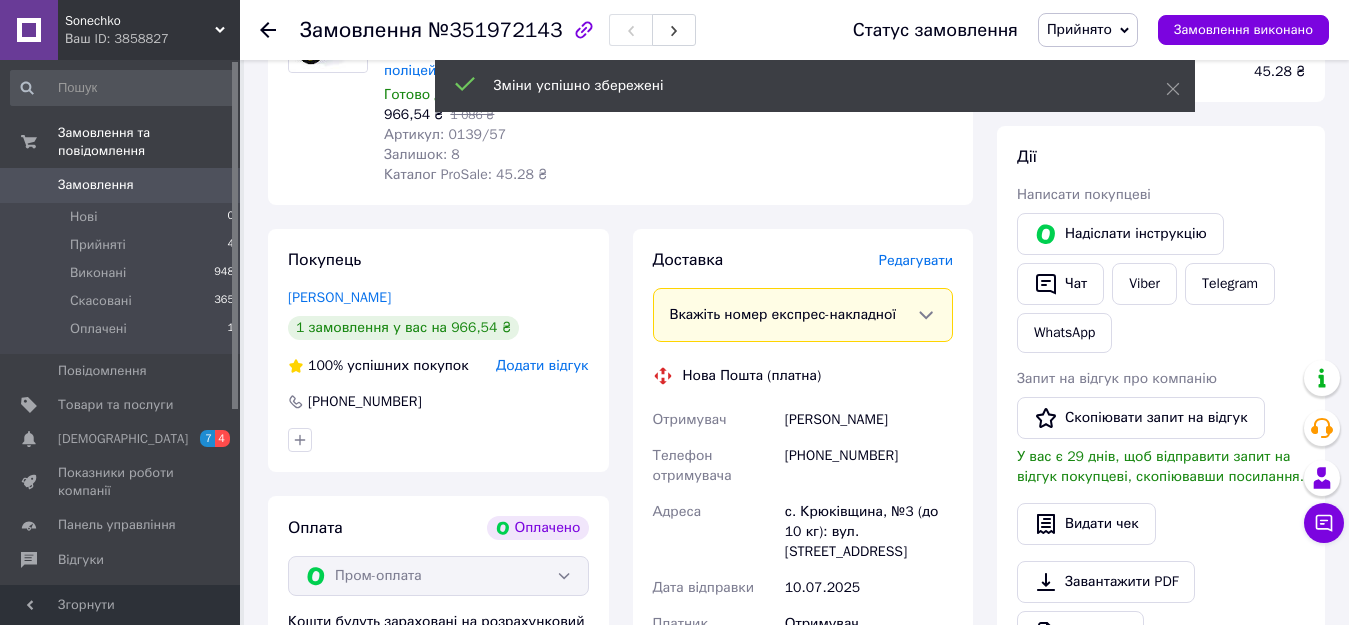 scroll, scrollTop: 700, scrollLeft: 0, axis: vertical 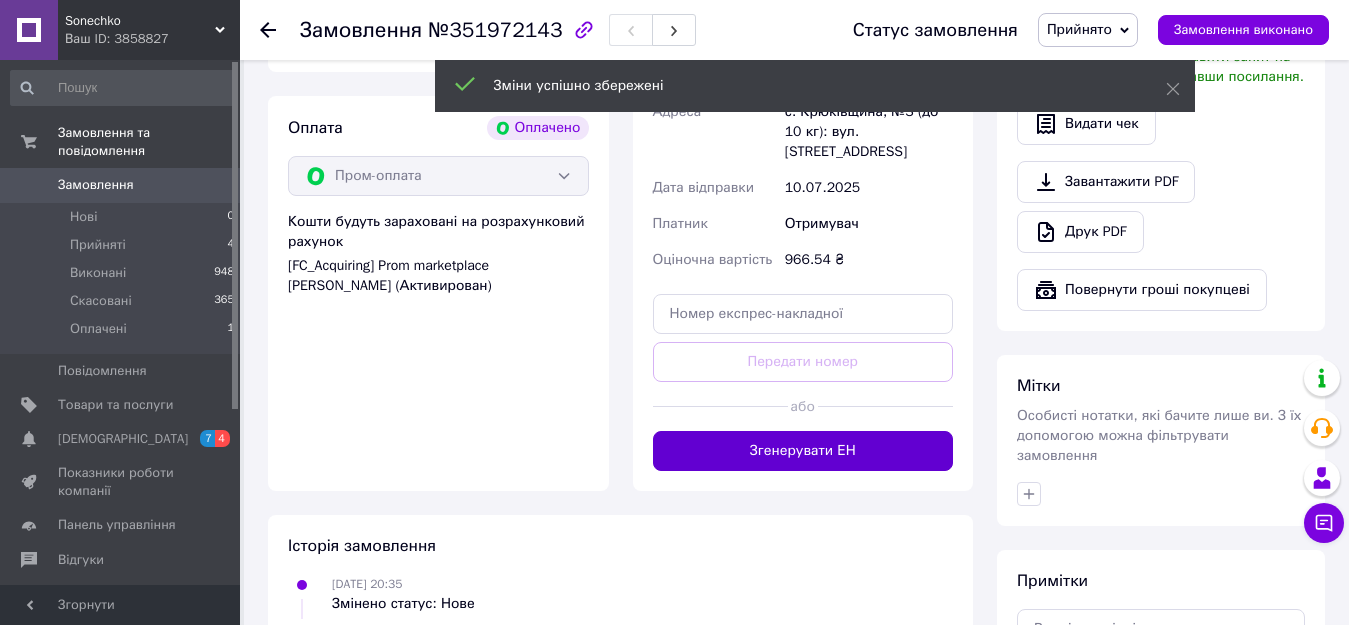click on "Згенерувати ЕН" at bounding box center (803, 451) 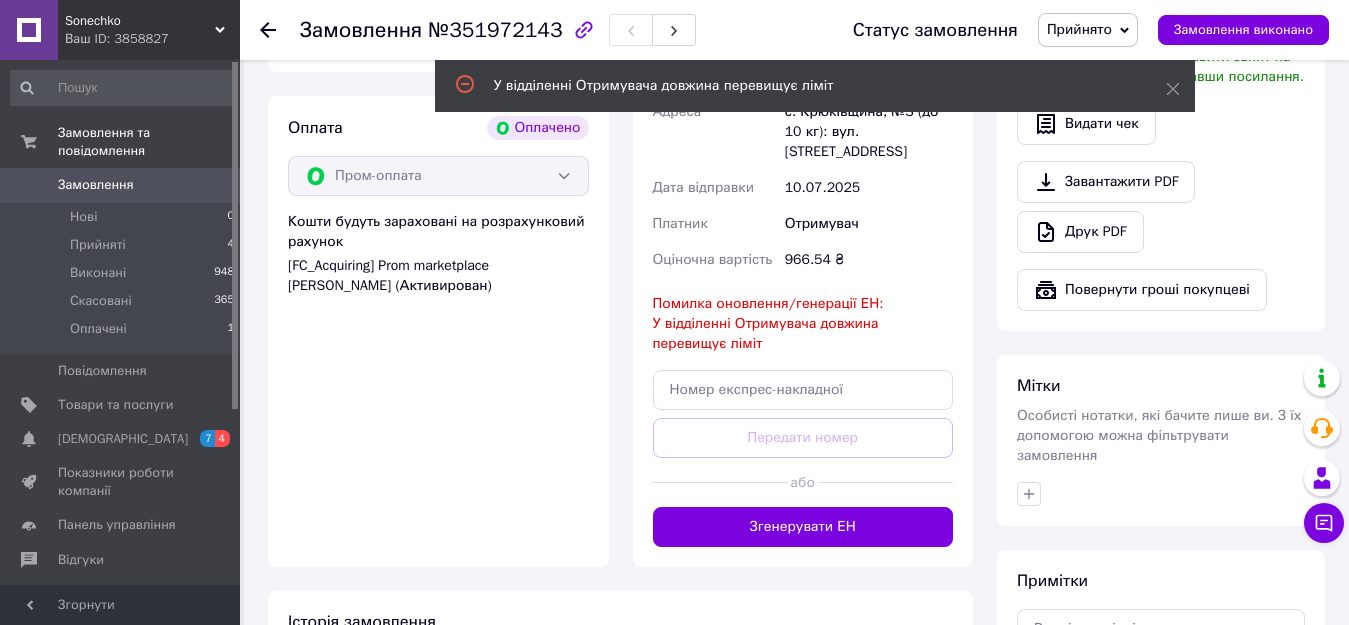 click on "Помилка оновлення/генерації ЕН: У відділенні Отримувача довжина перевищує ліміт" at bounding box center (768, 323) 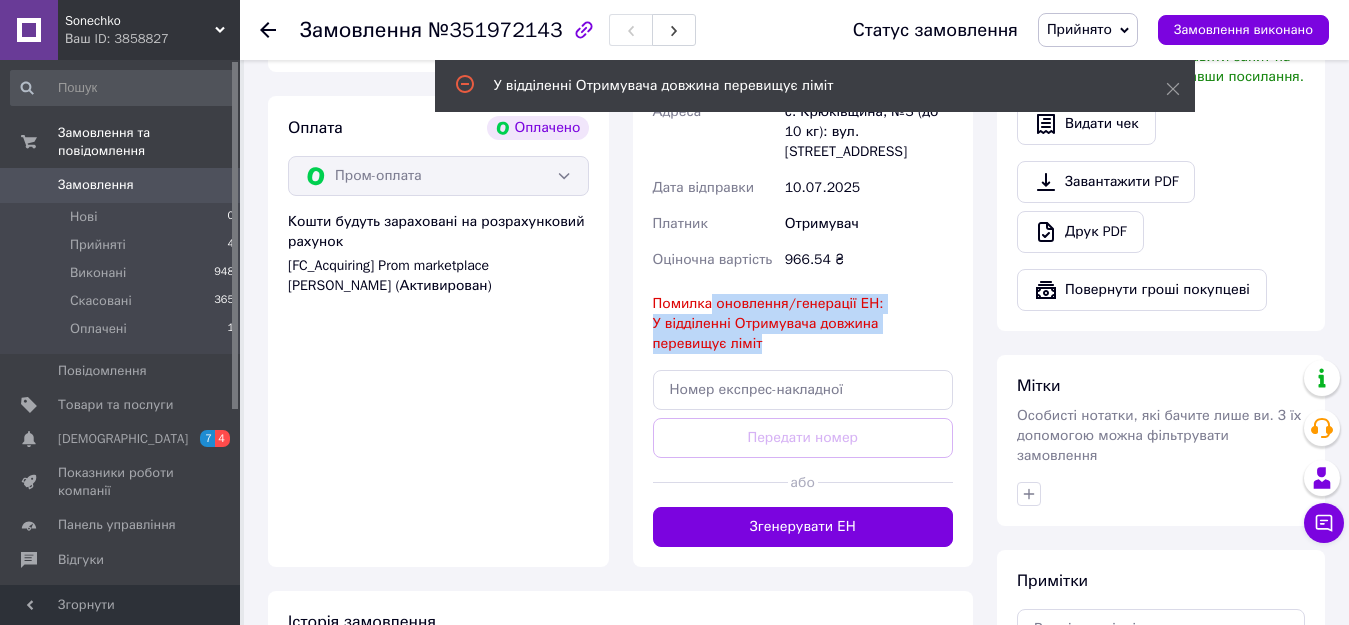 drag, startPoint x: 710, startPoint y: 283, endPoint x: 850, endPoint y: 318, distance: 144.3087 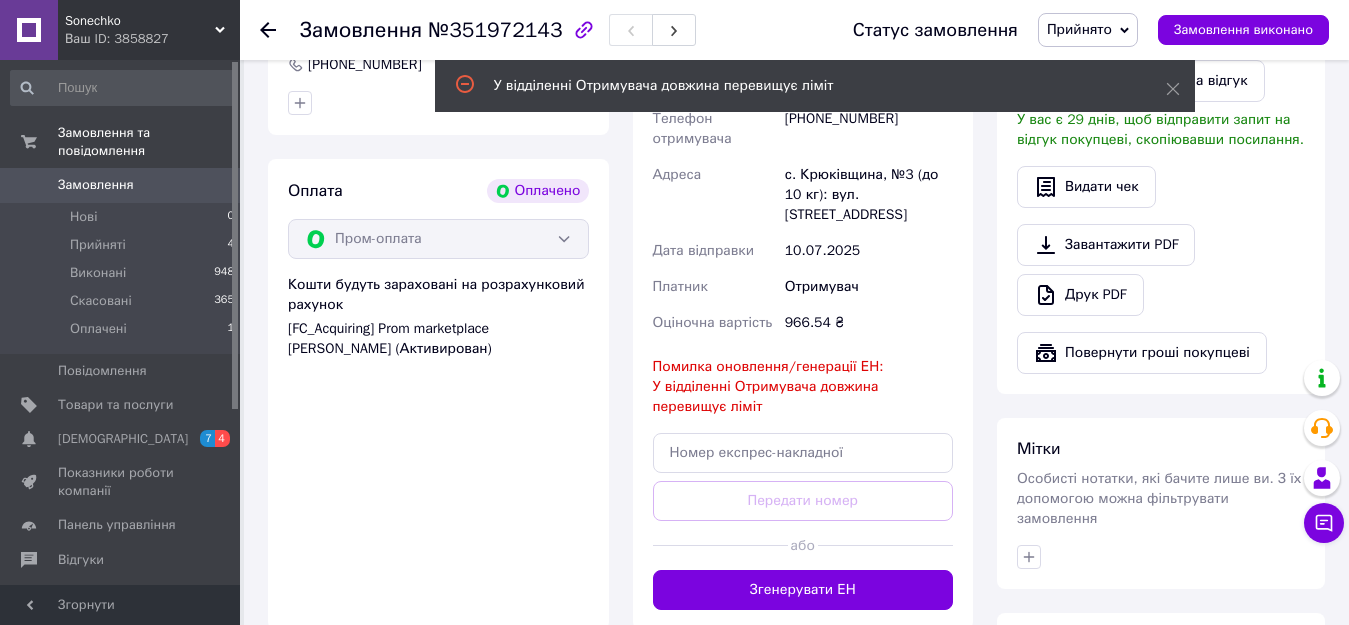 scroll, scrollTop: 400, scrollLeft: 0, axis: vertical 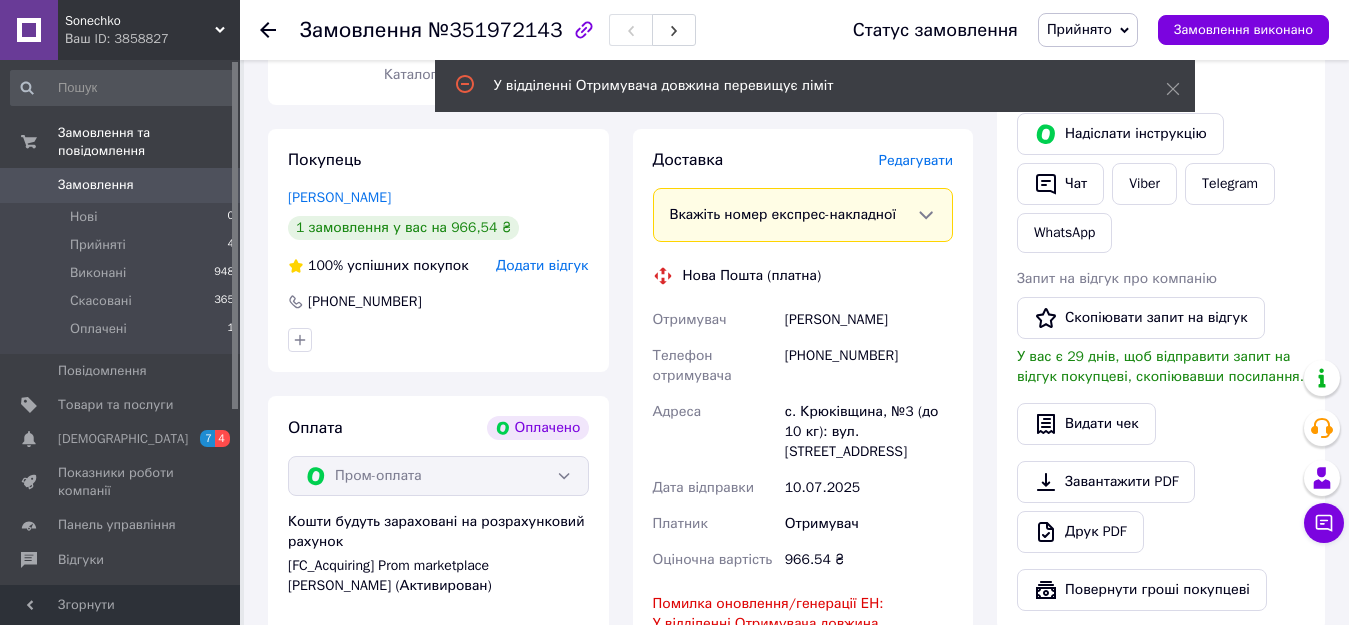 click on "с. Крюківщина, №3 (до 10 кг): вул. [STREET_ADDRESS]" at bounding box center (869, 432) 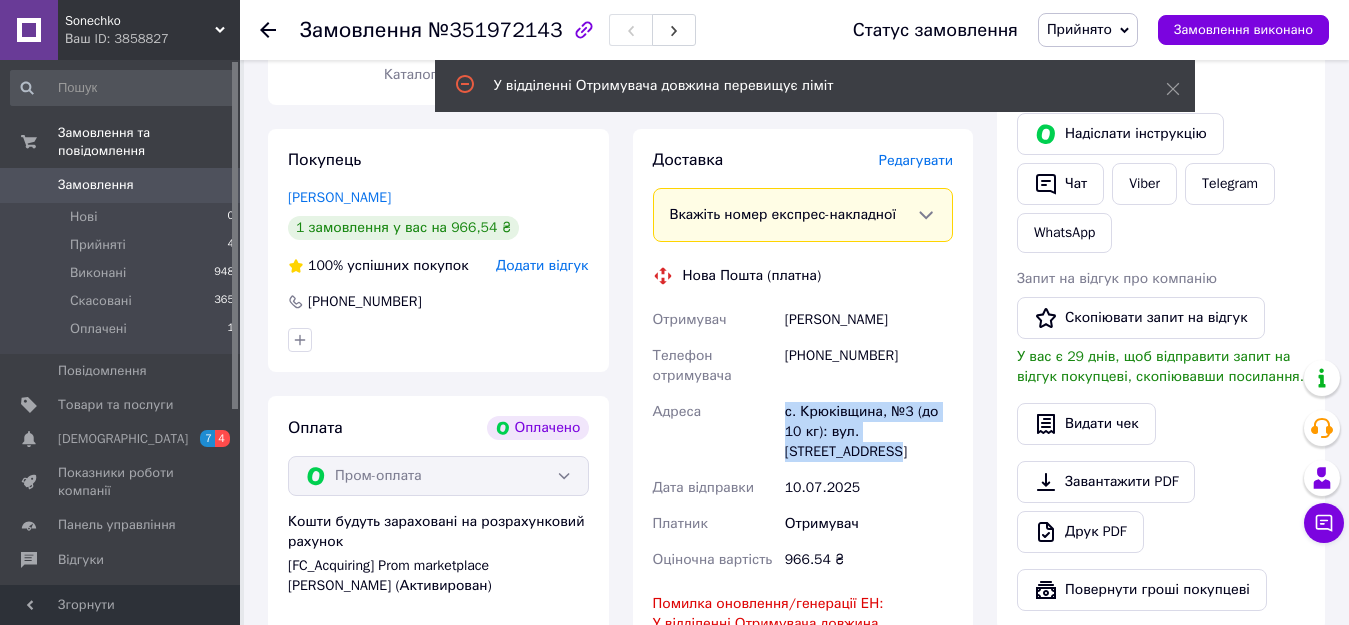 drag, startPoint x: 785, startPoint y: 409, endPoint x: 949, endPoint y: 437, distance: 166.37308 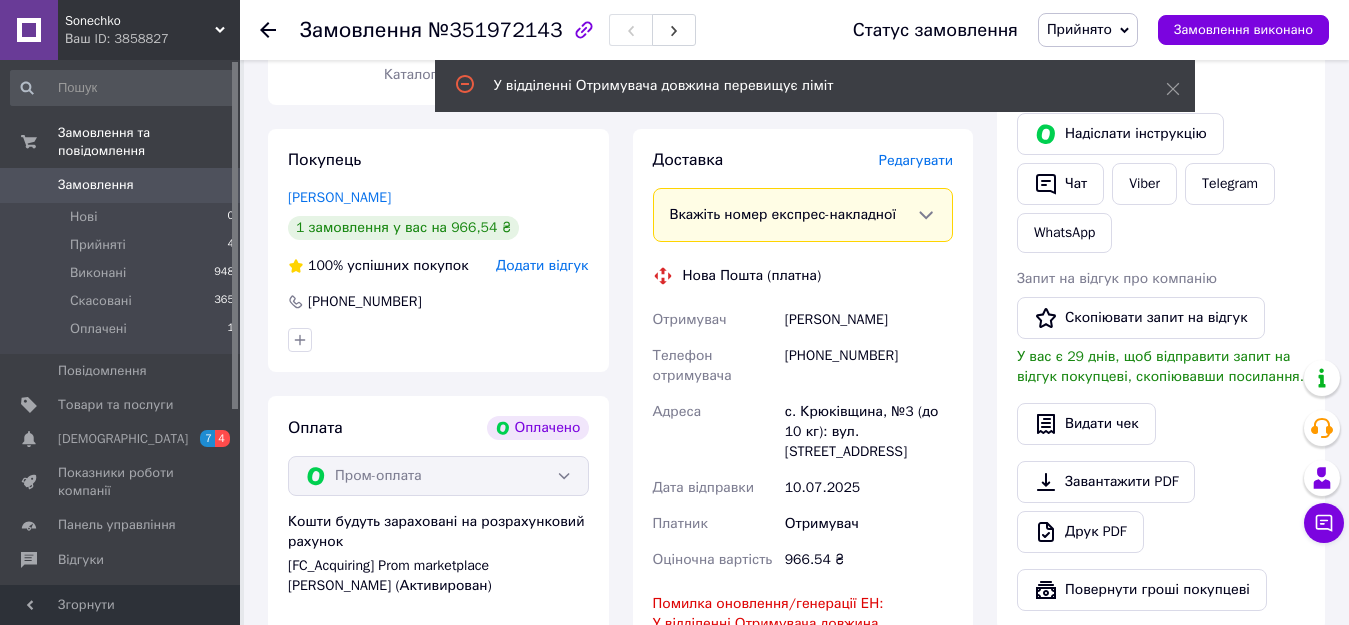 click on "[PHONE_NUMBER]" at bounding box center [869, 366] 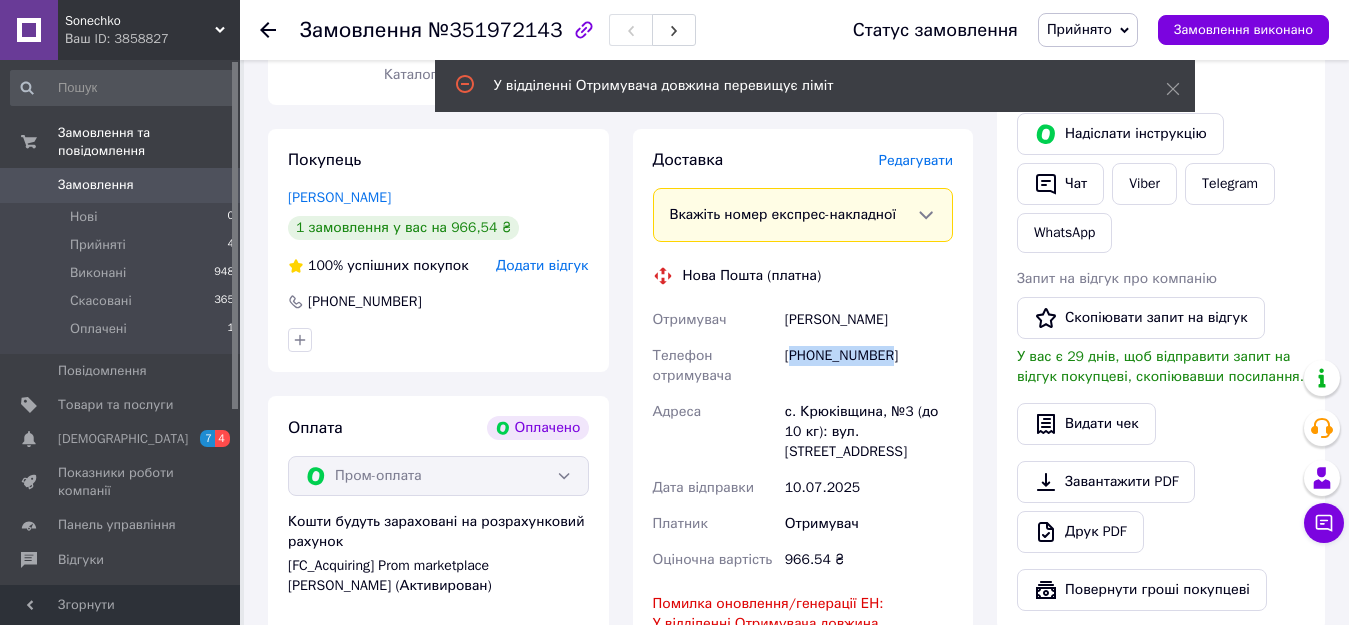 click on "[PHONE_NUMBER]" at bounding box center (869, 366) 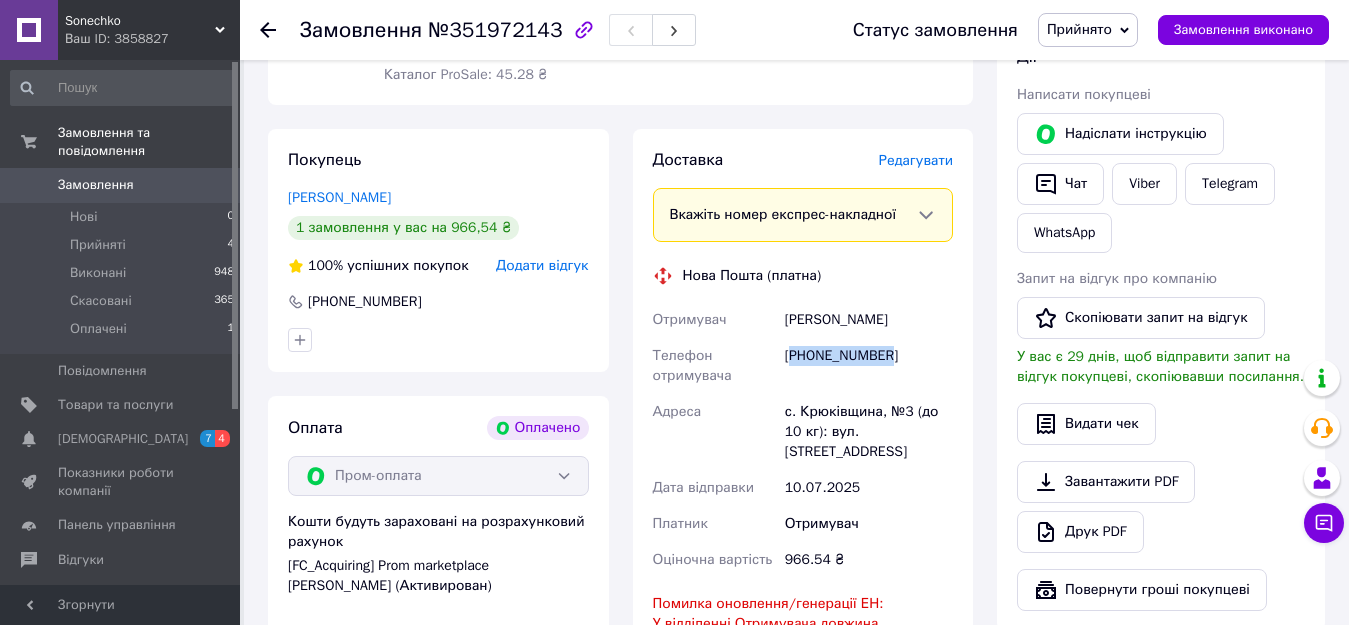 copy on "380938743096" 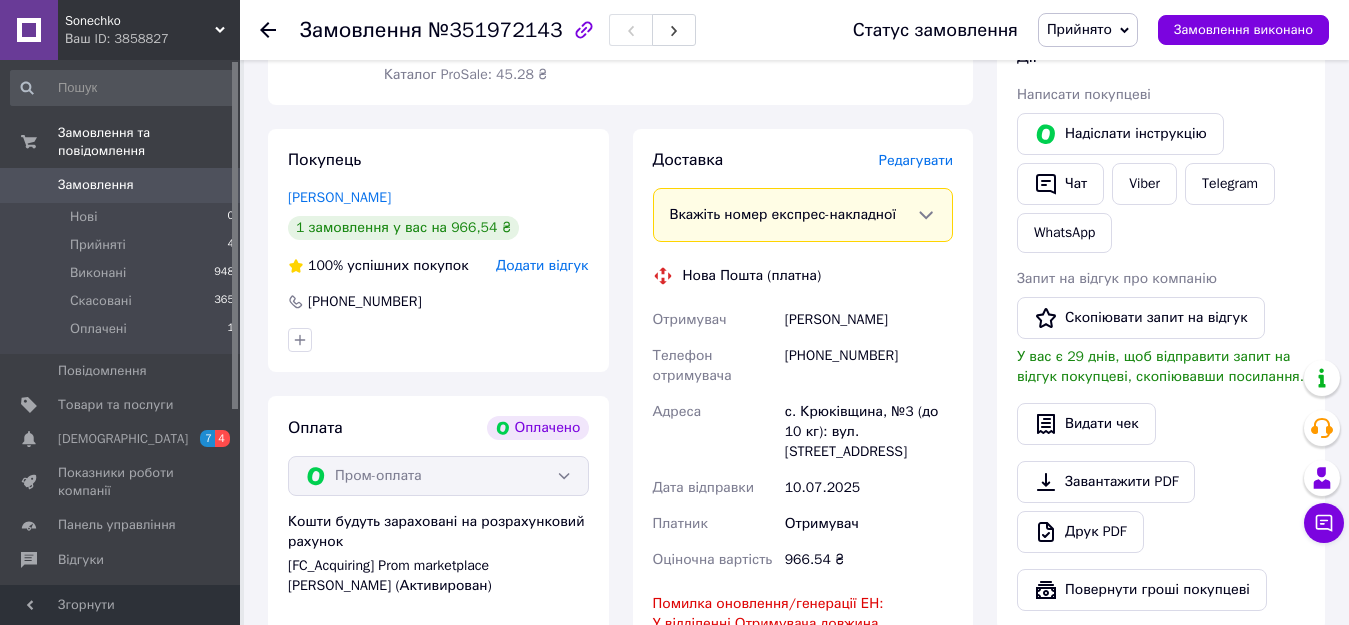 click on "№351972143" at bounding box center [495, 30] 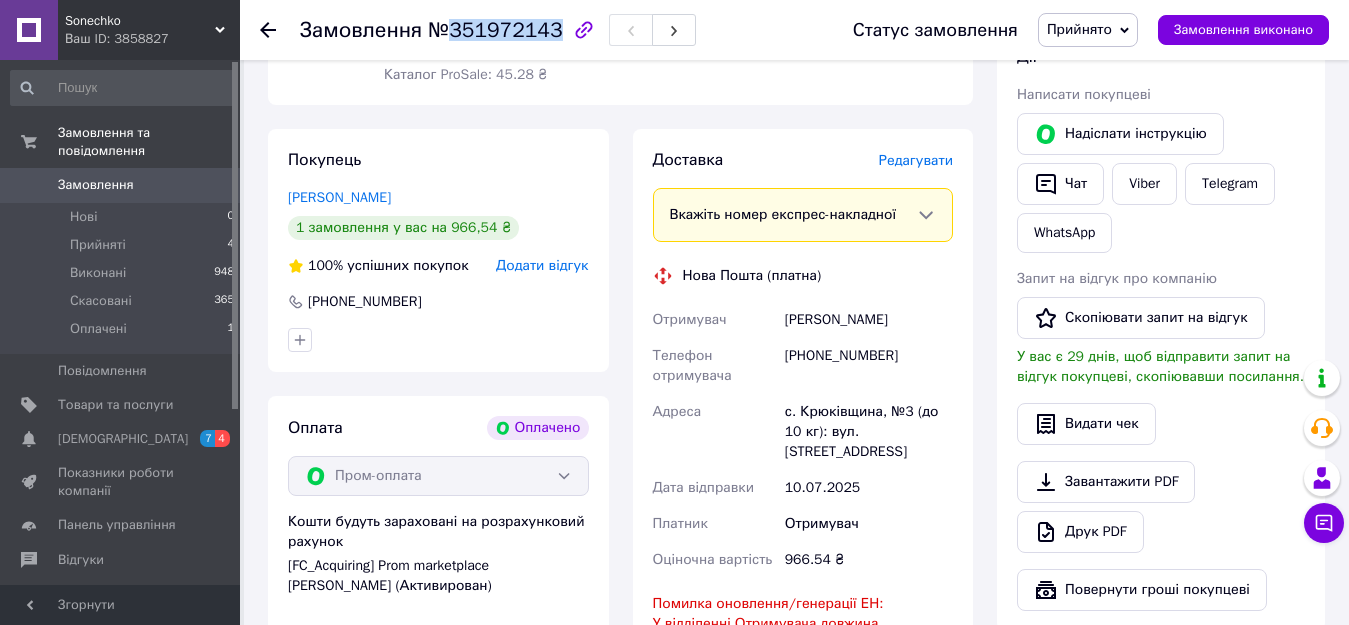 click on "№351972143" at bounding box center (495, 30) 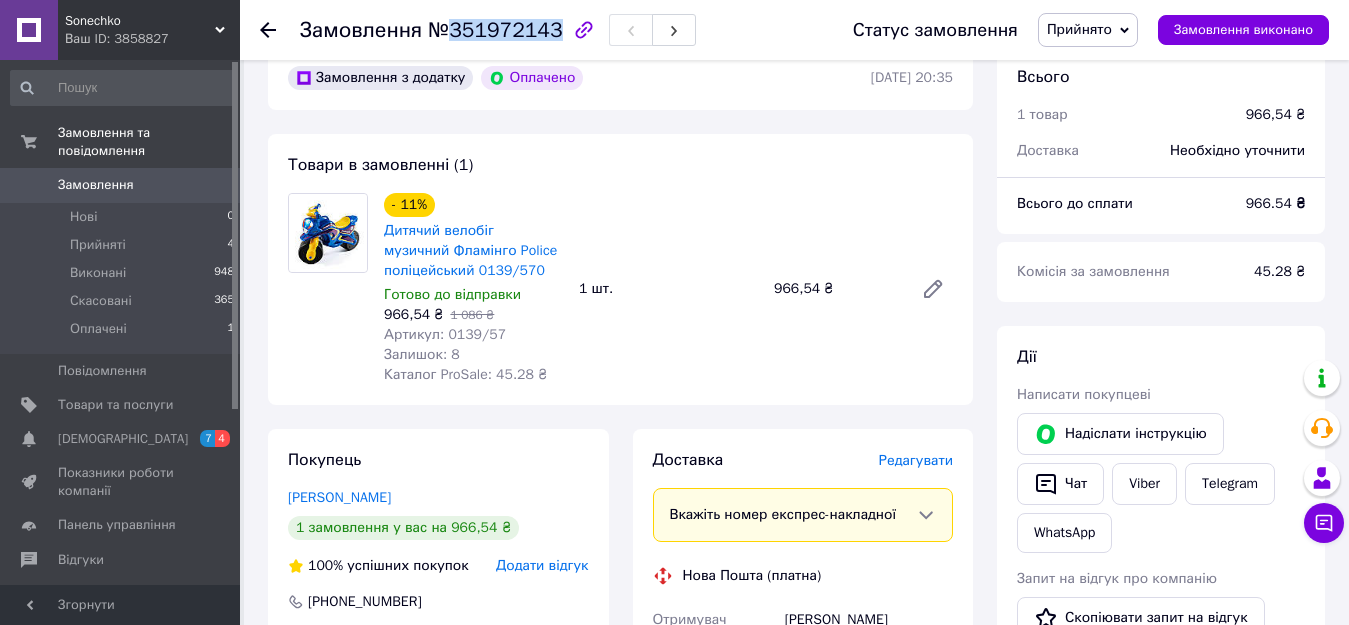 scroll, scrollTop: 0, scrollLeft: 0, axis: both 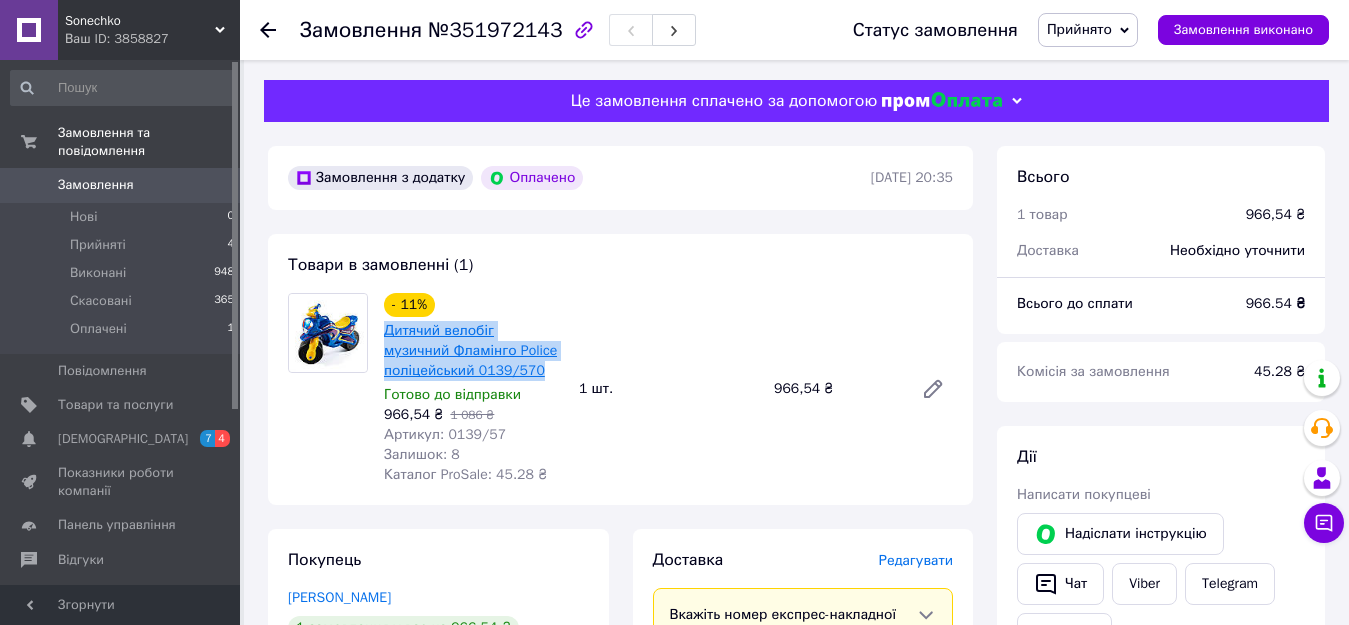 drag, startPoint x: 517, startPoint y: 367, endPoint x: 387, endPoint y: 335, distance: 133.88054 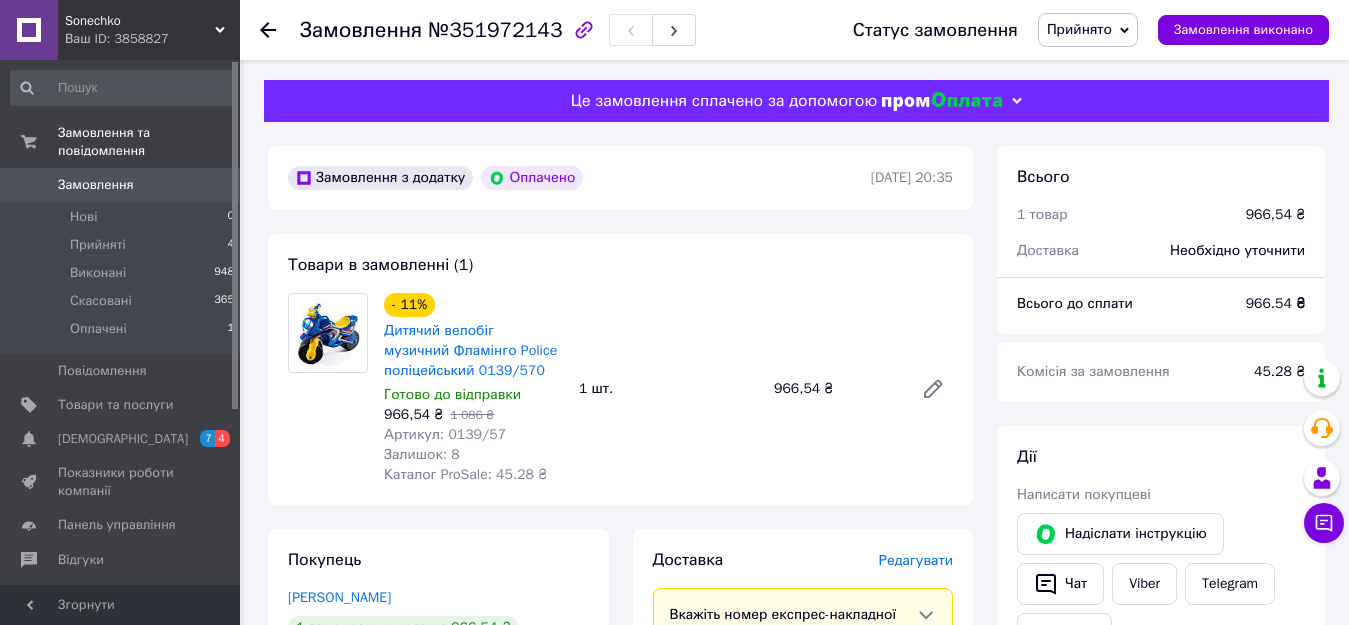 click on "Товари в замовленні (1) - 11% Дитячий велобіг музичний Фламінго Police поліцейський 0139/570 Готово до відправки 966,54 ₴   1 086 ₴ Артикул: 0139/57 Залишок: 8 Каталог ProSale: 45.28 ₴  1 шт. 966,54 ₴" at bounding box center (620, 369) 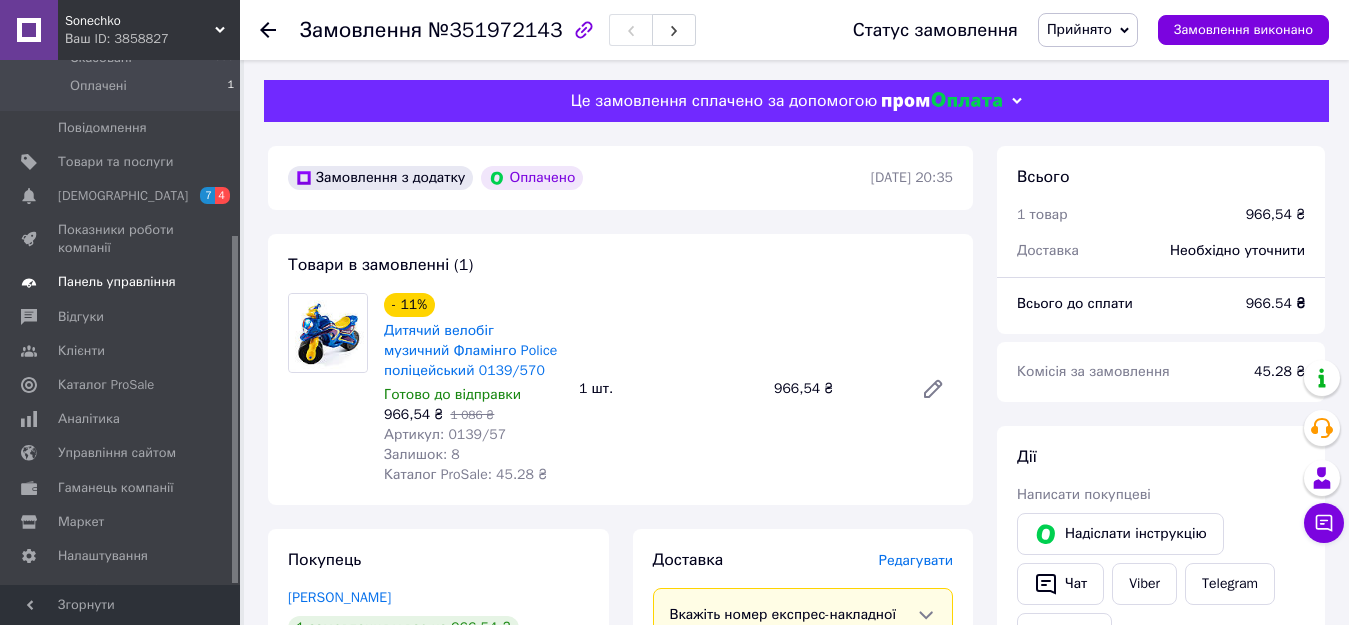 scroll, scrollTop: 265, scrollLeft: 0, axis: vertical 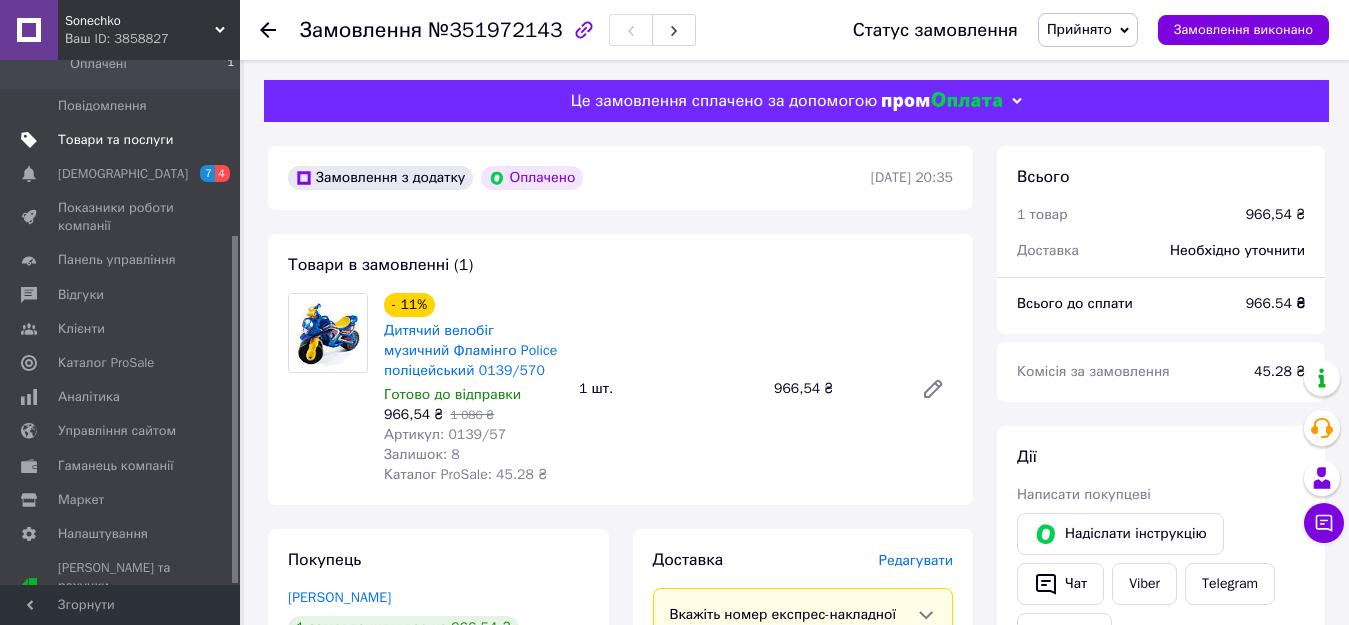 click on "Товари та послуги" at bounding box center [115, 140] 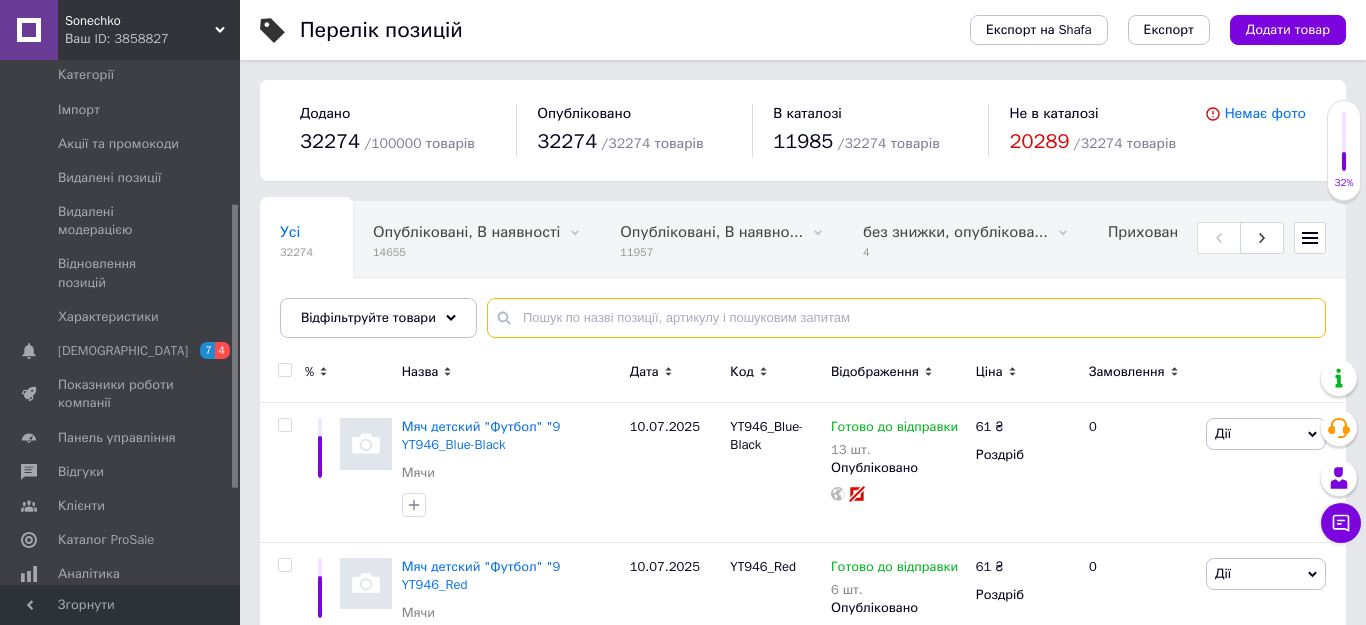 click at bounding box center (906, 318) 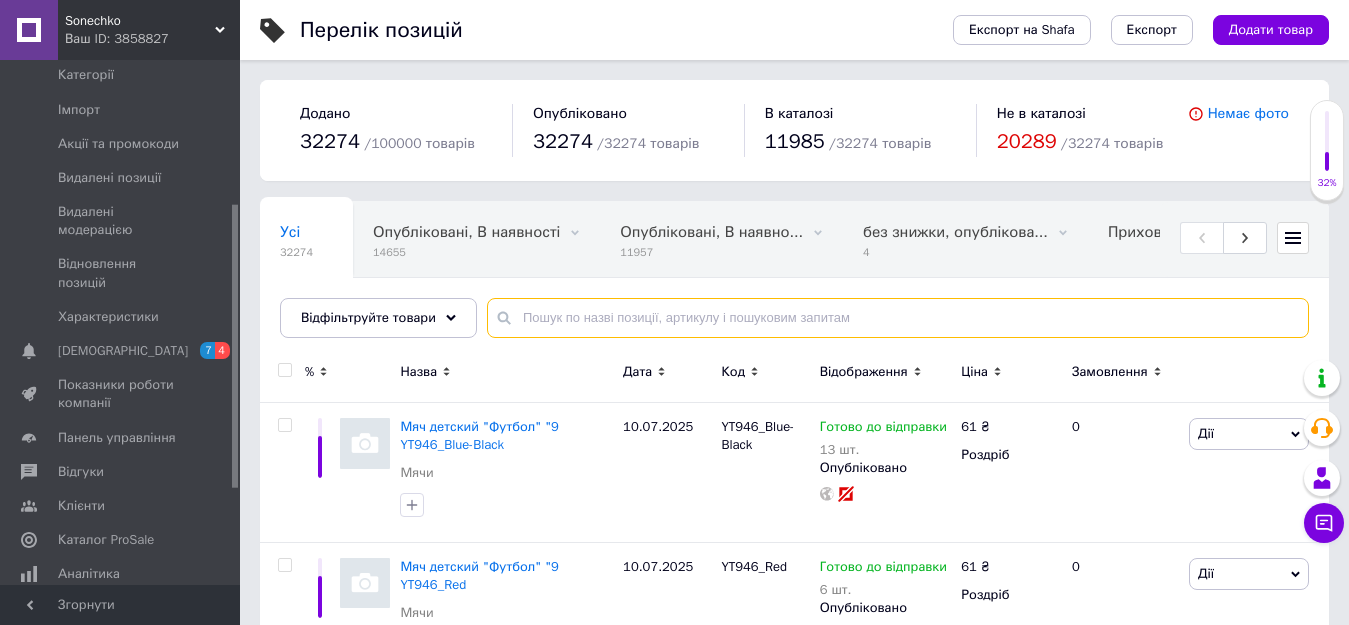 paste on "3896B" 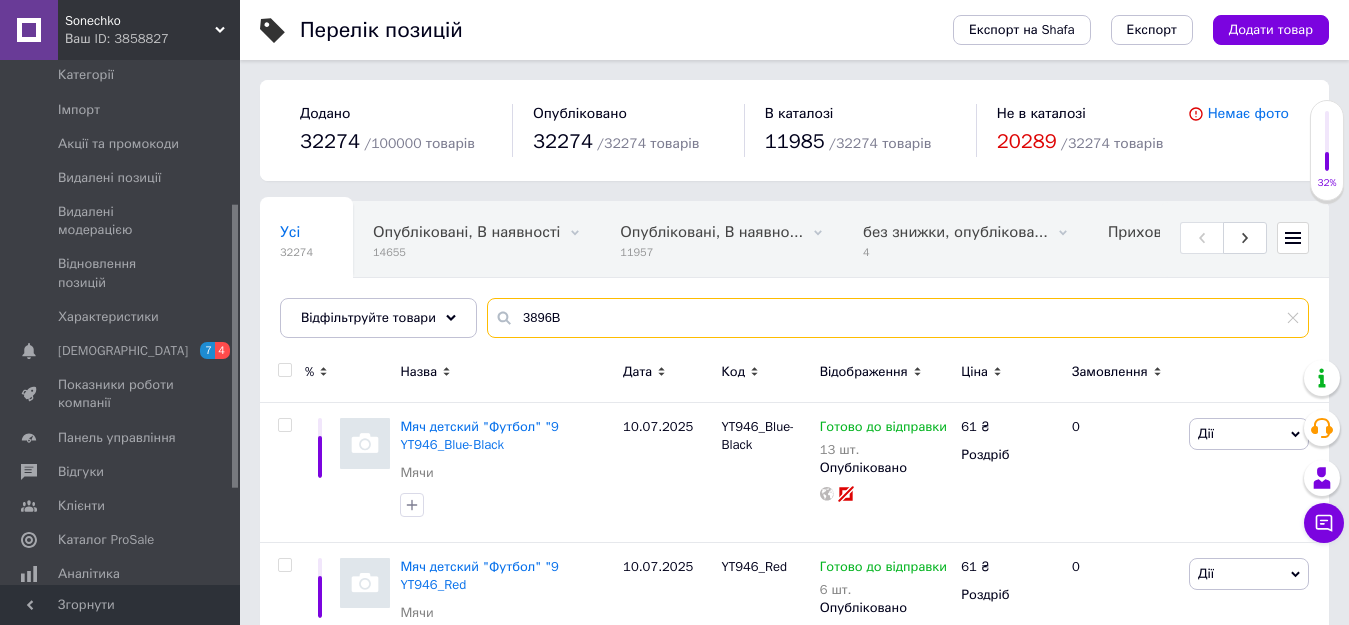 type on "3896B" 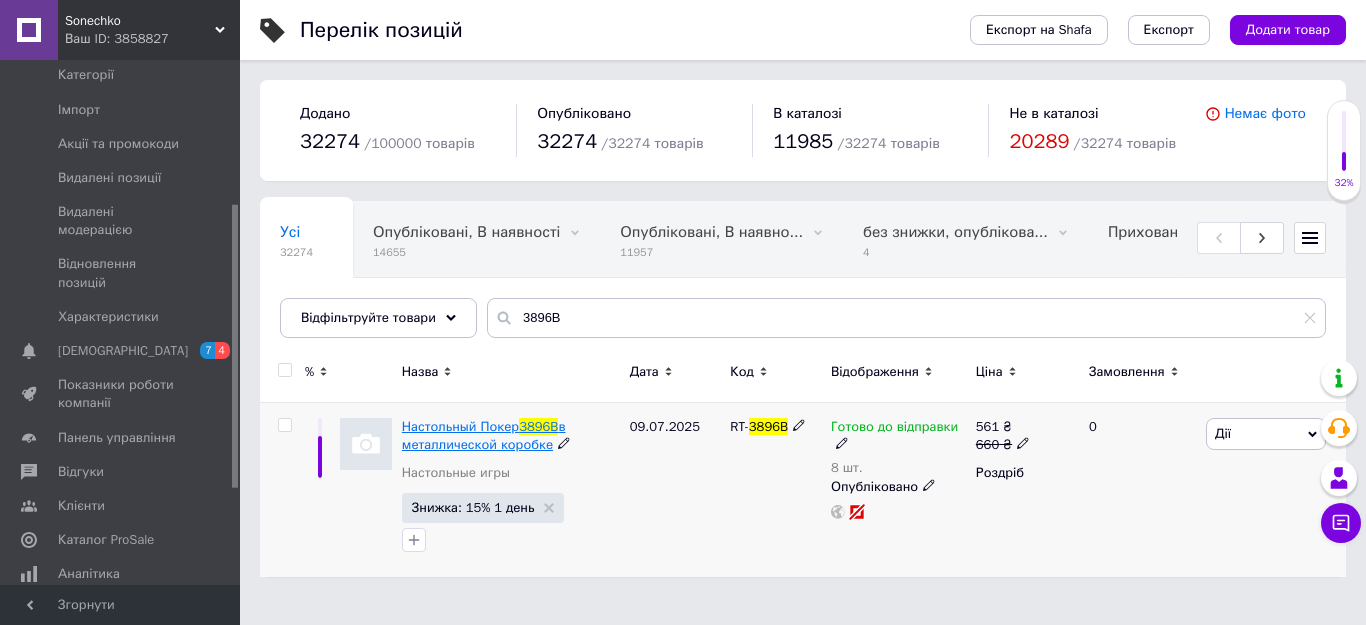 click on "в металлической коробке" at bounding box center [484, 435] 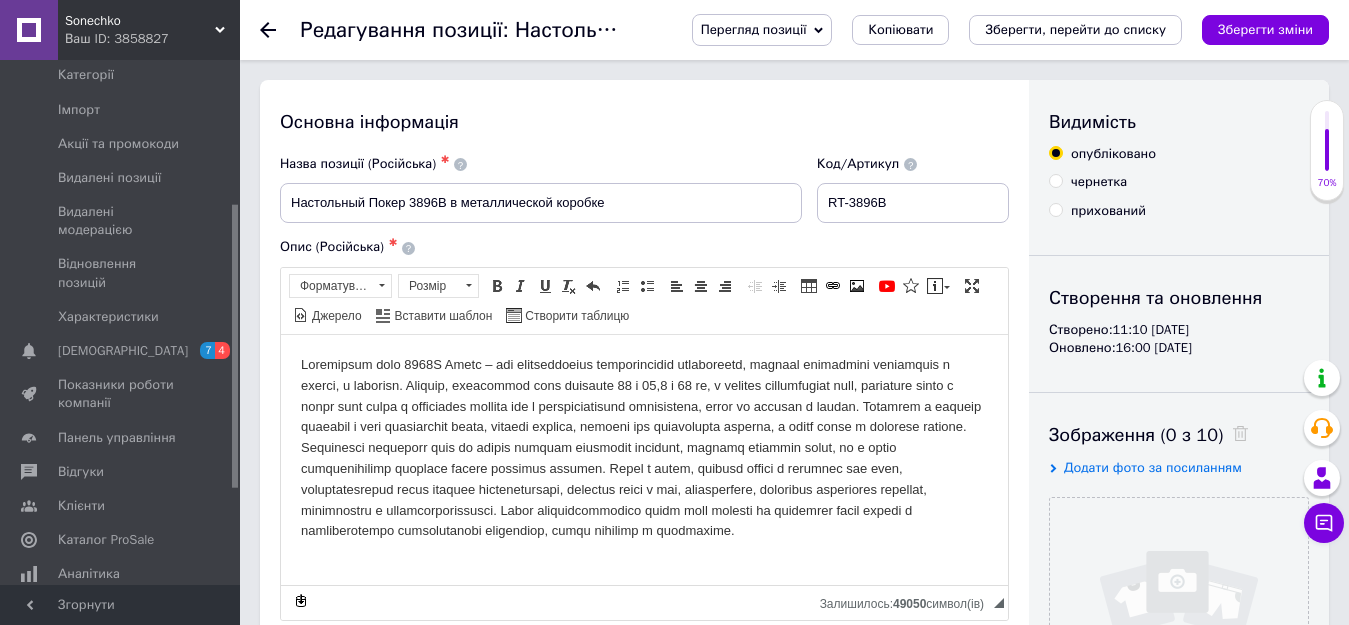 scroll, scrollTop: 0, scrollLeft: 0, axis: both 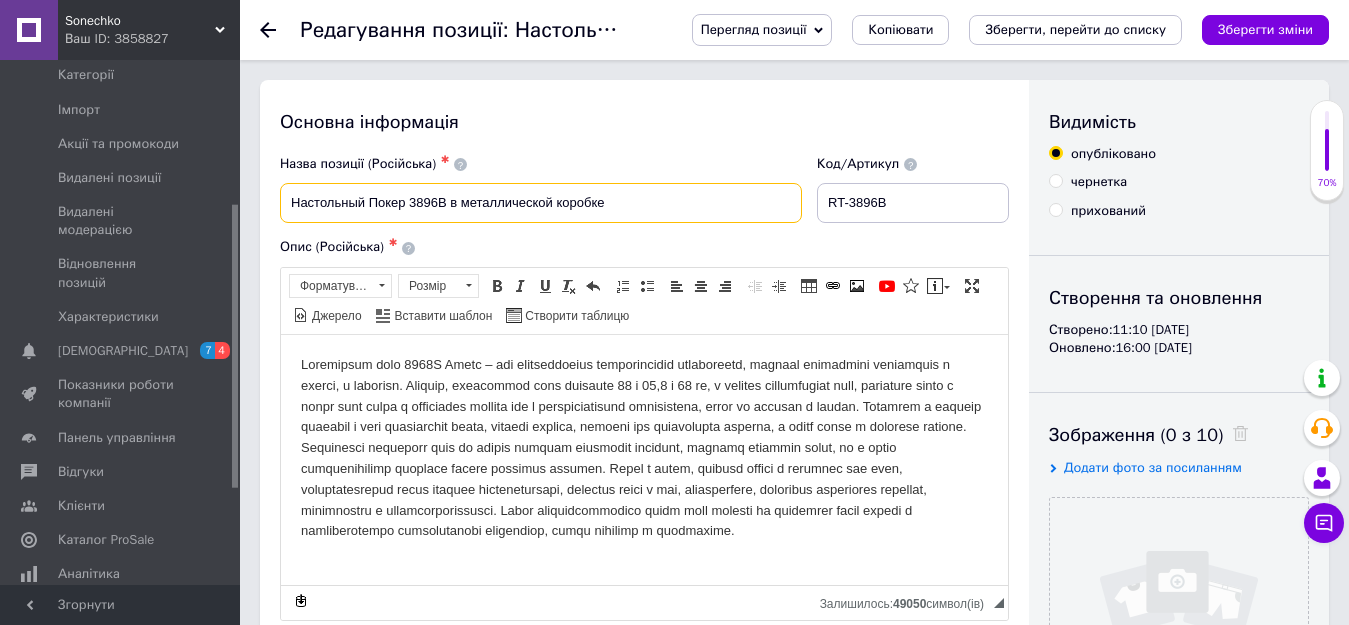 drag, startPoint x: 448, startPoint y: 198, endPoint x: 410, endPoint y: 196, distance: 38.052597 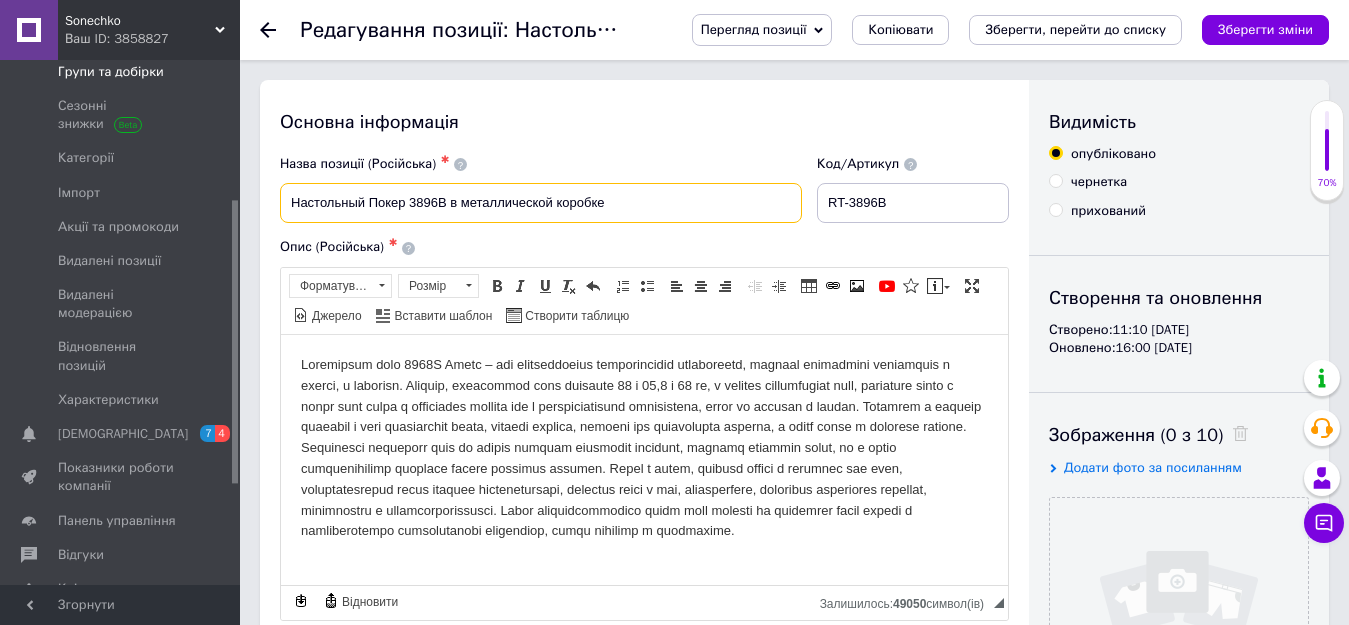 scroll, scrollTop: 0, scrollLeft: 0, axis: both 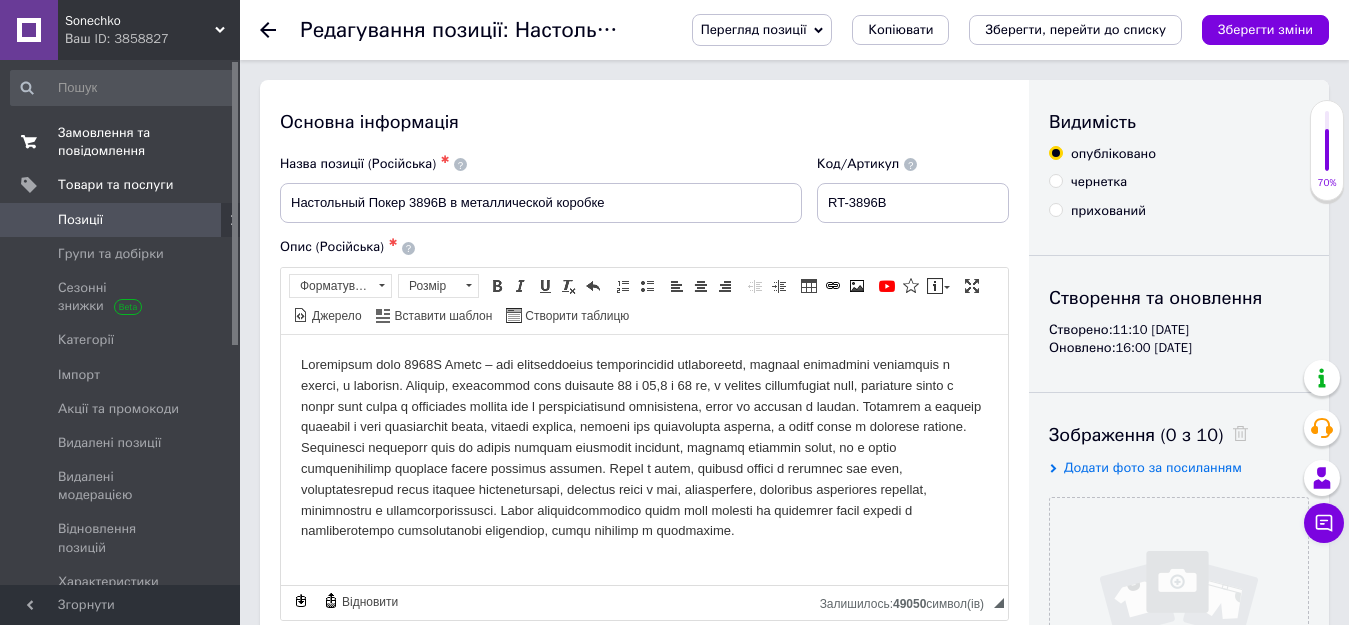 click on "Замовлення та повідомлення" at bounding box center (121, 142) 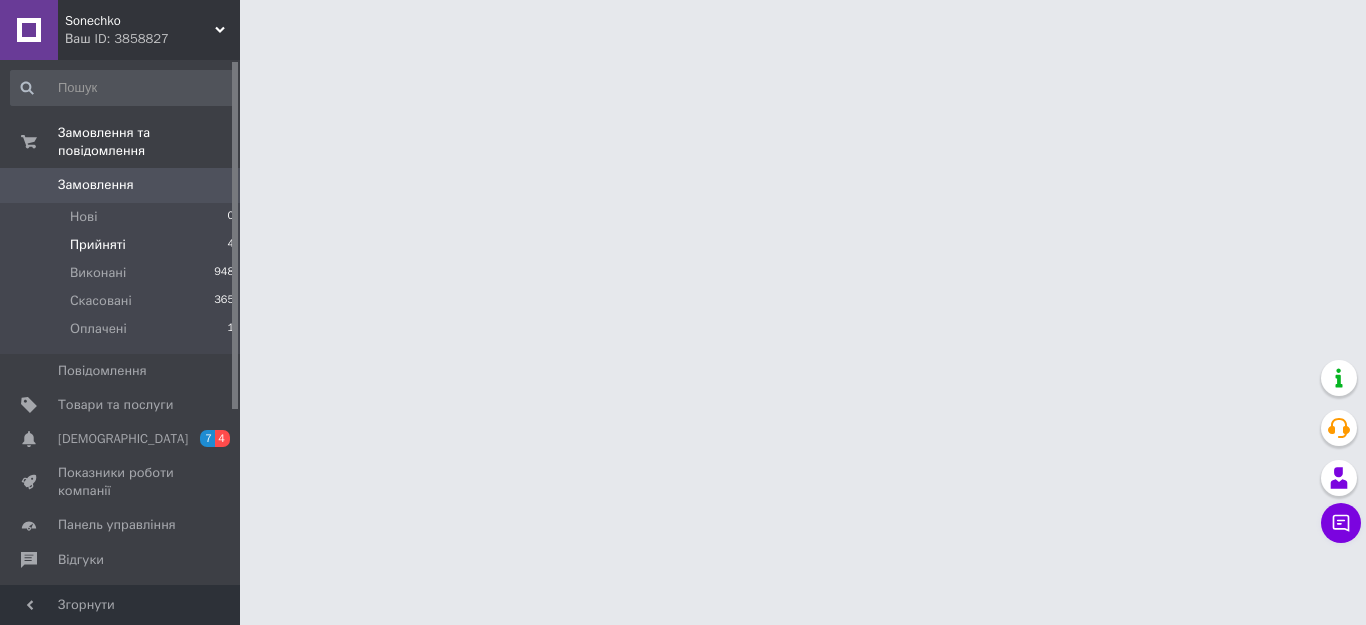 click on "Прийняті" at bounding box center (98, 245) 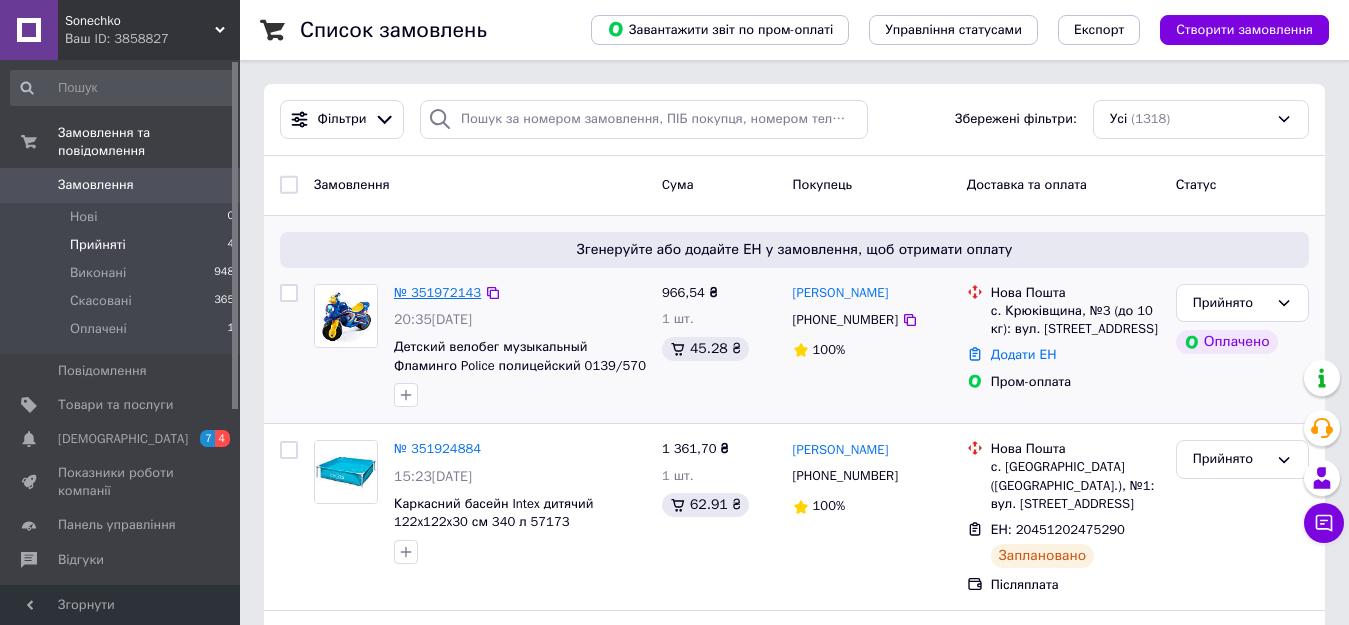 click on "№ 351972143" at bounding box center [437, 292] 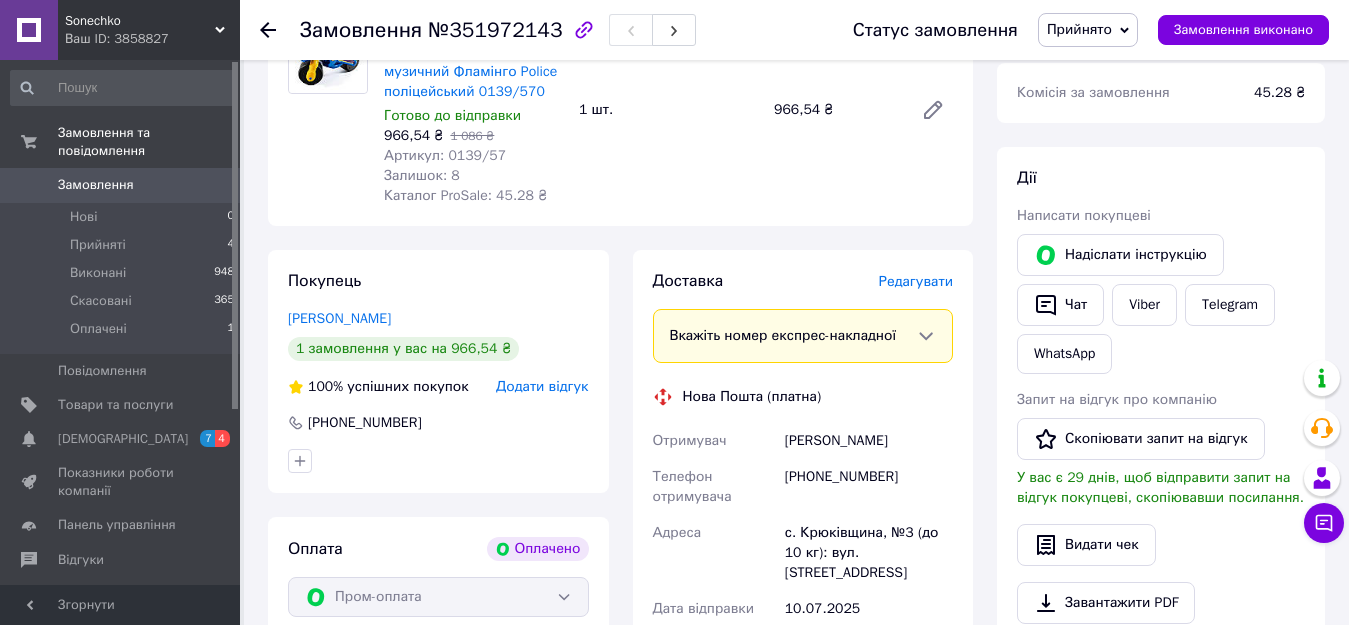 scroll, scrollTop: 400, scrollLeft: 0, axis: vertical 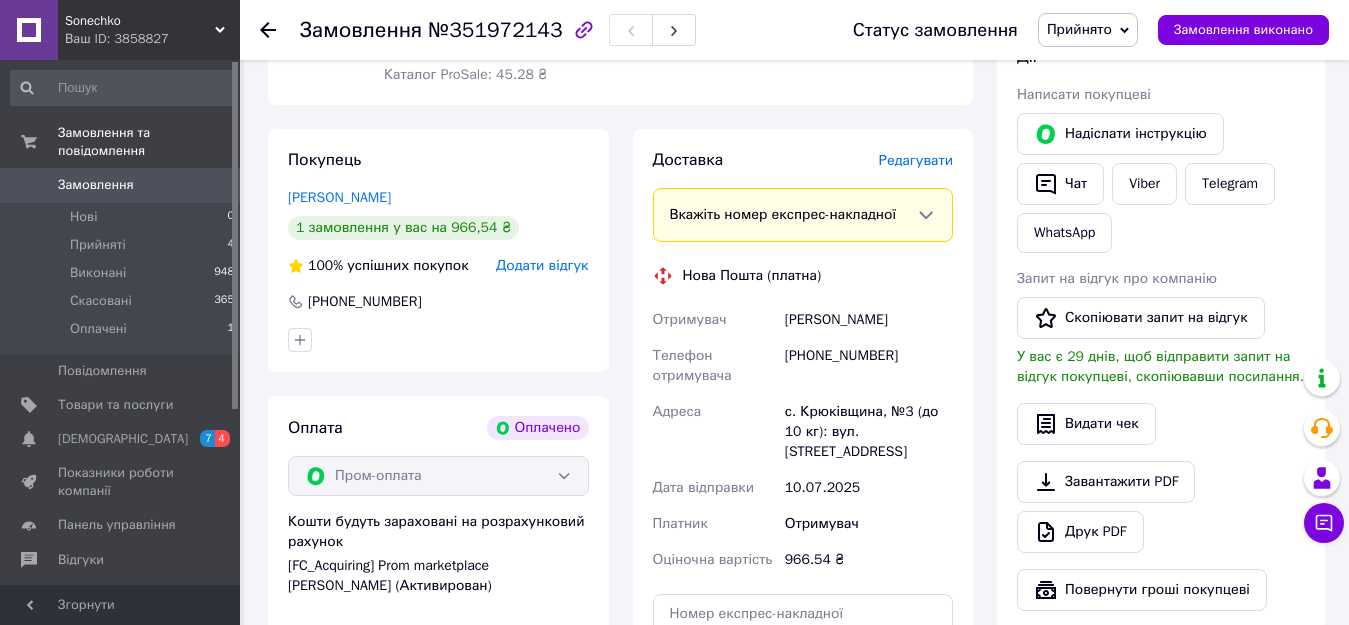 click on "- 11% Дитячий велобіг музичний Фламінго Police поліцейський 0139/570 Готово до відправки 966,54 ₴   1 086 ₴ Артикул: 0139/57 Залишок: 8 Каталог ProSale: 45.28 ₴  1 шт. 966,54 ₴" at bounding box center [668, -11] 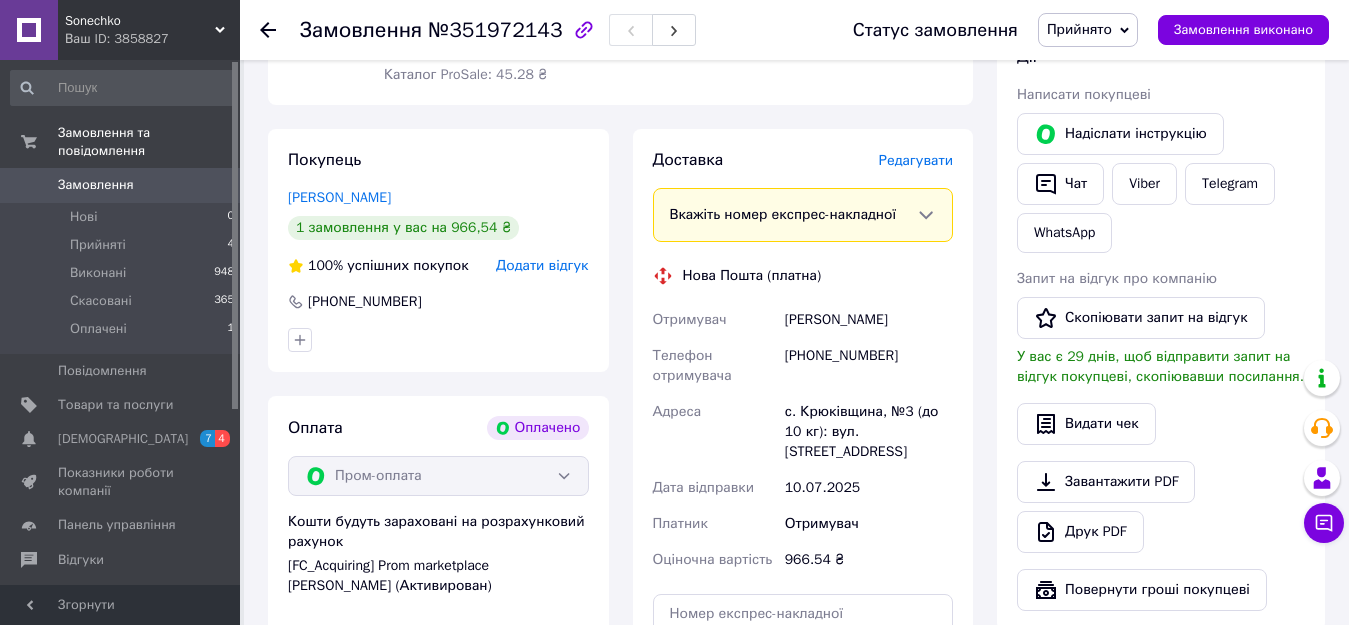 click on "[PHONE_NUMBER]" at bounding box center (869, 366) 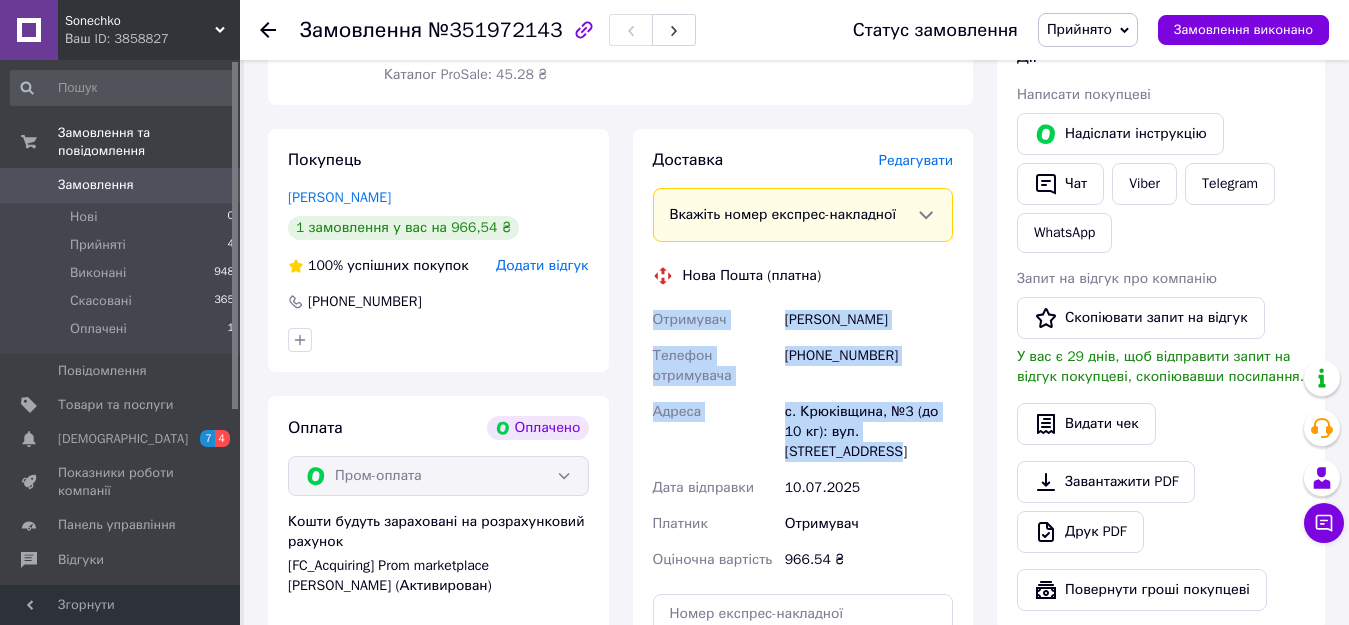 drag, startPoint x: 957, startPoint y: 435, endPoint x: 626, endPoint y: 323, distance: 349.43527 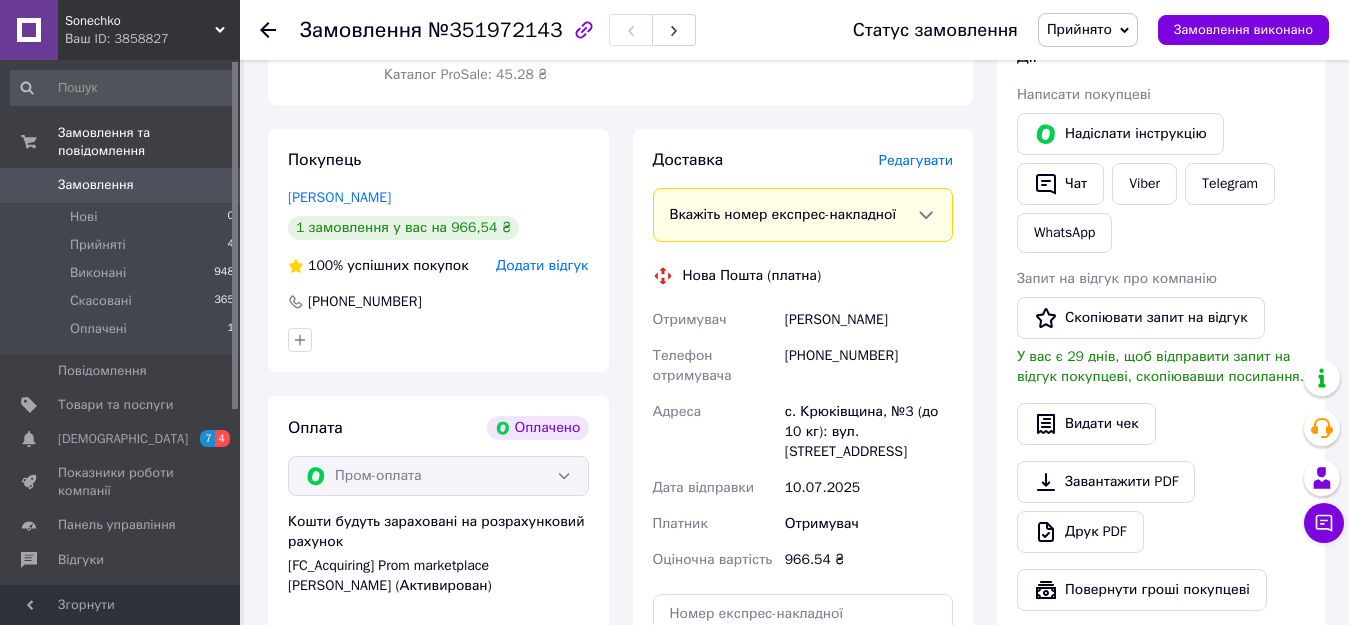 click on "[PERSON_NAME]" at bounding box center [869, 320] 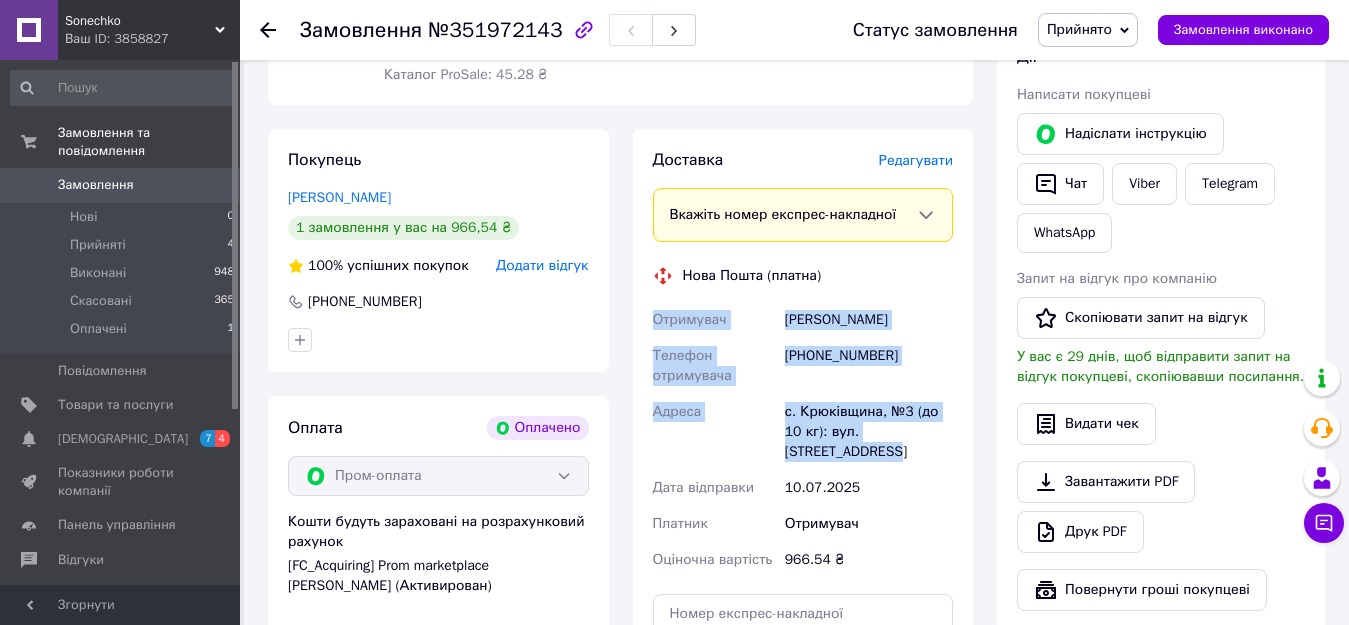 drag, startPoint x: 655, startPoint y: 317, endPoint x: 952, endPoint y: 442, distance: 322.23285 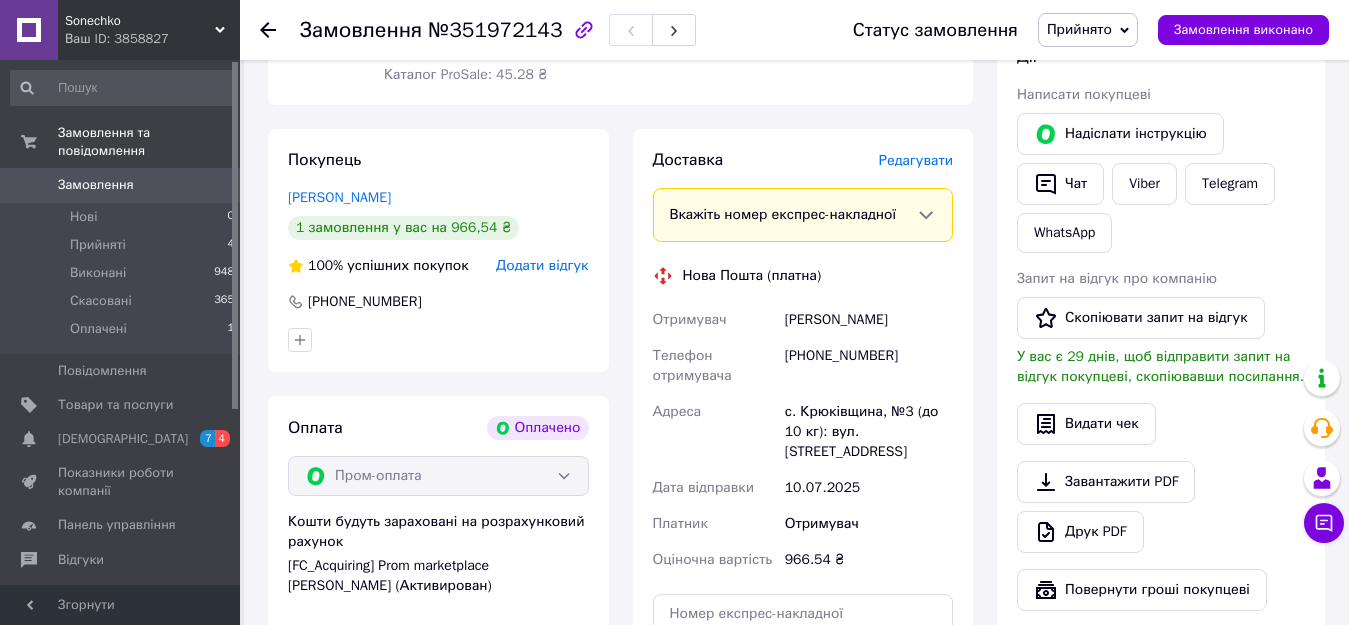 click on "10.07.2025" at bounding box center [869, 488] 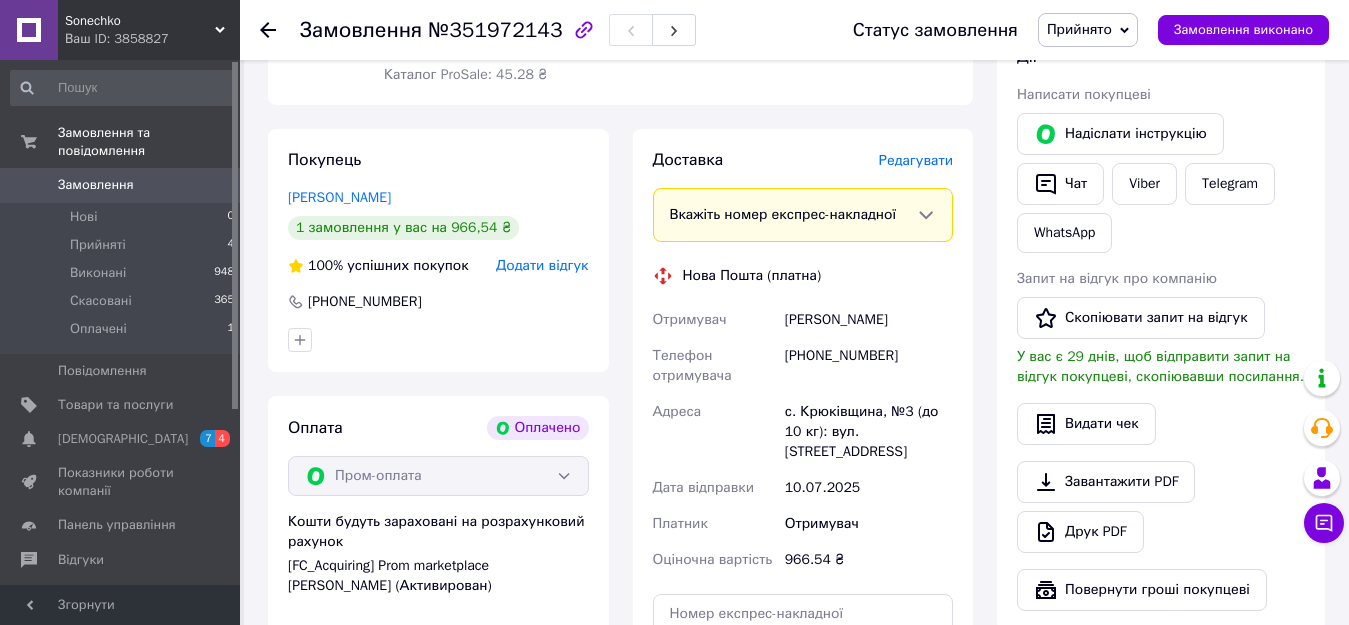 click on "[PHONE_NUMBER]" at bounding box center (869, 366) 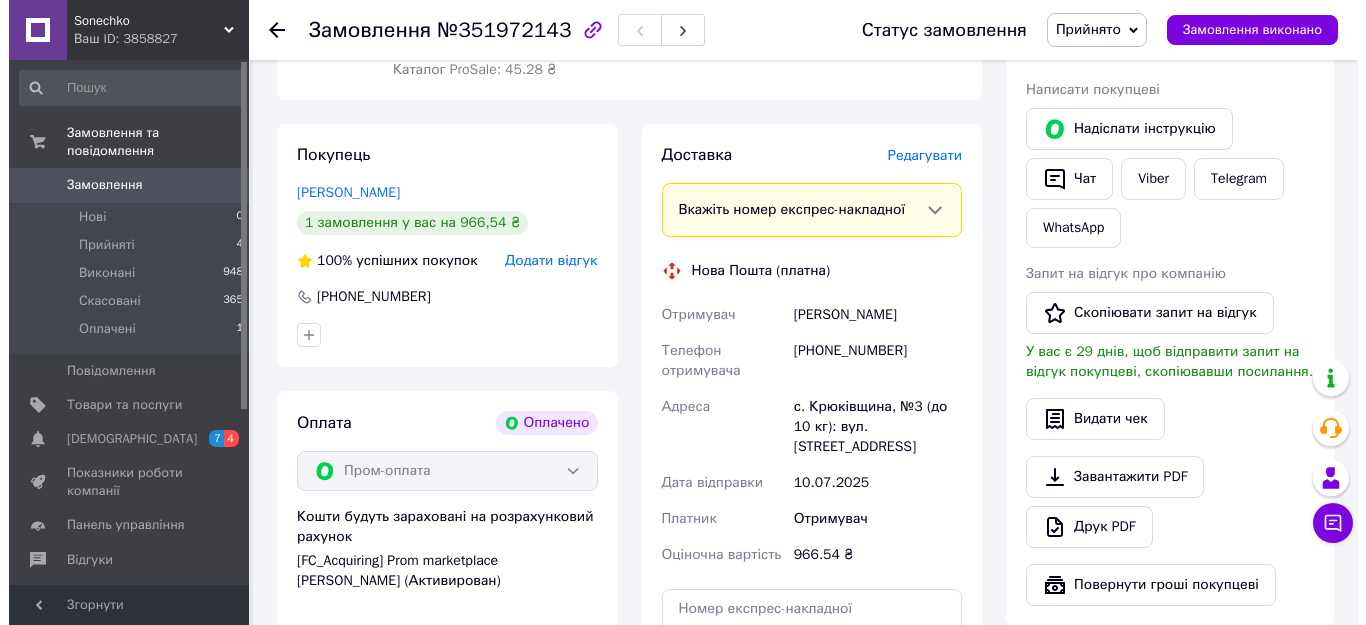 scroll, scrollTop: 400, scrollLeft: 0, axis: vertical 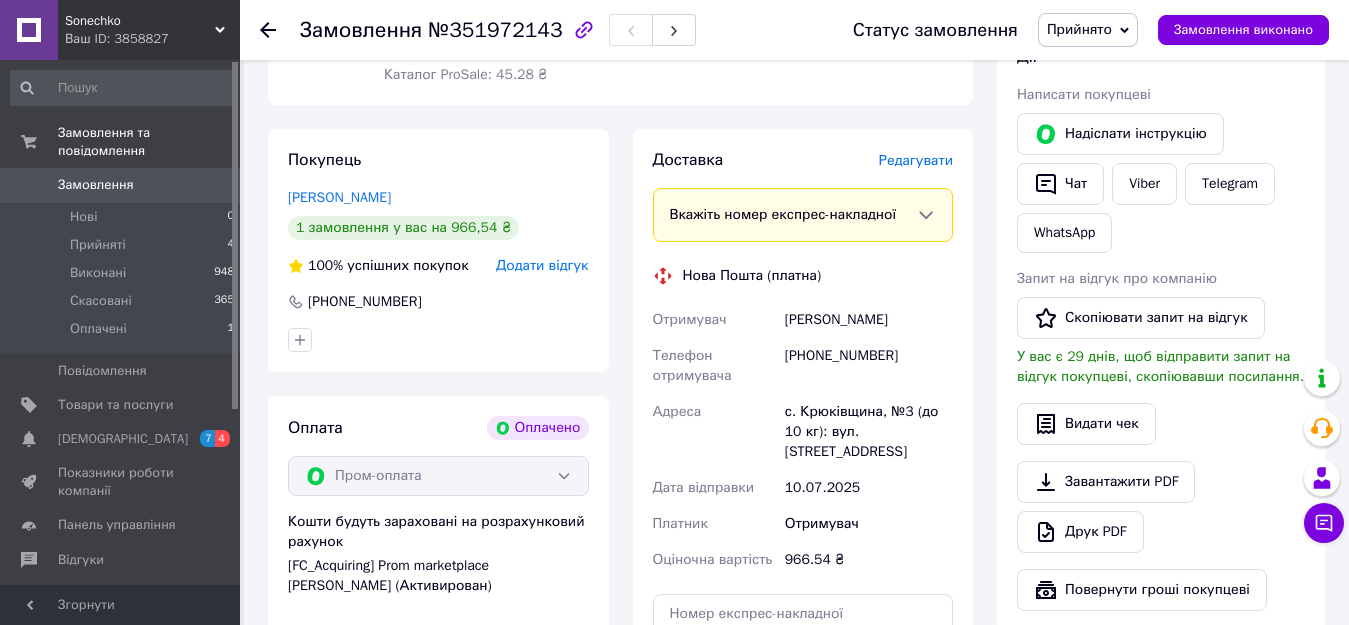 click on "Редагувати" at bounding box center [916, 160] 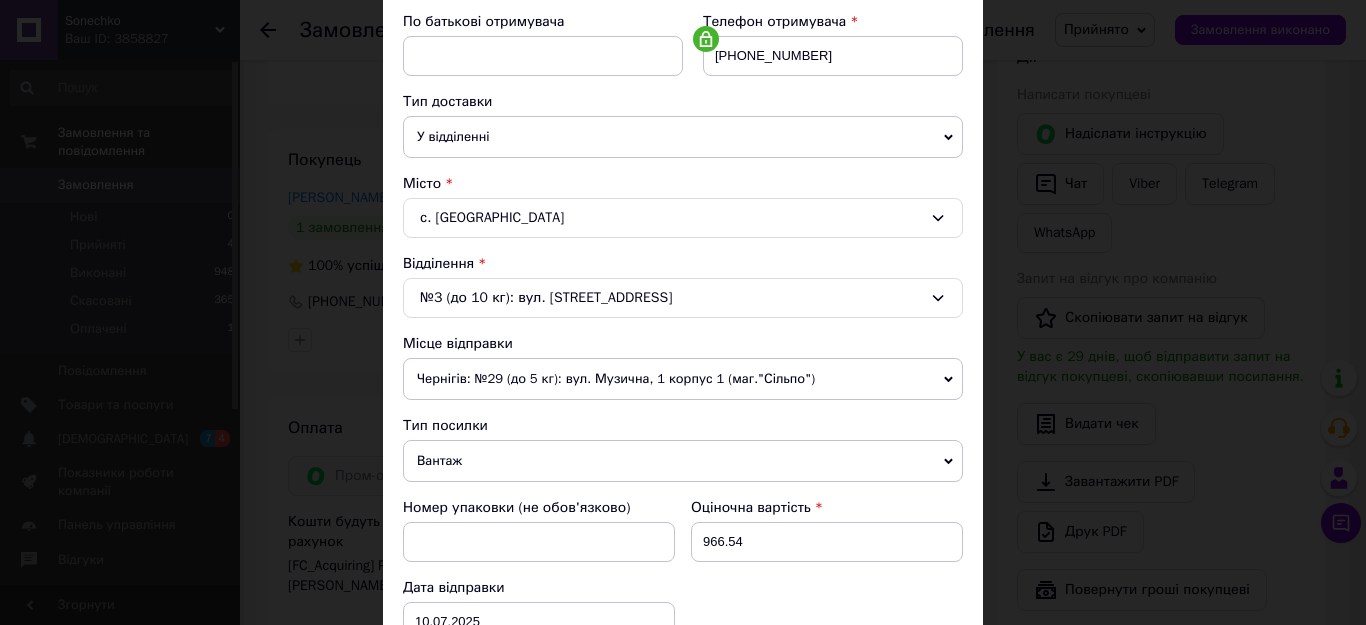 scroll, scrollTop: 400, scrollLeft: 0, axis: vertical 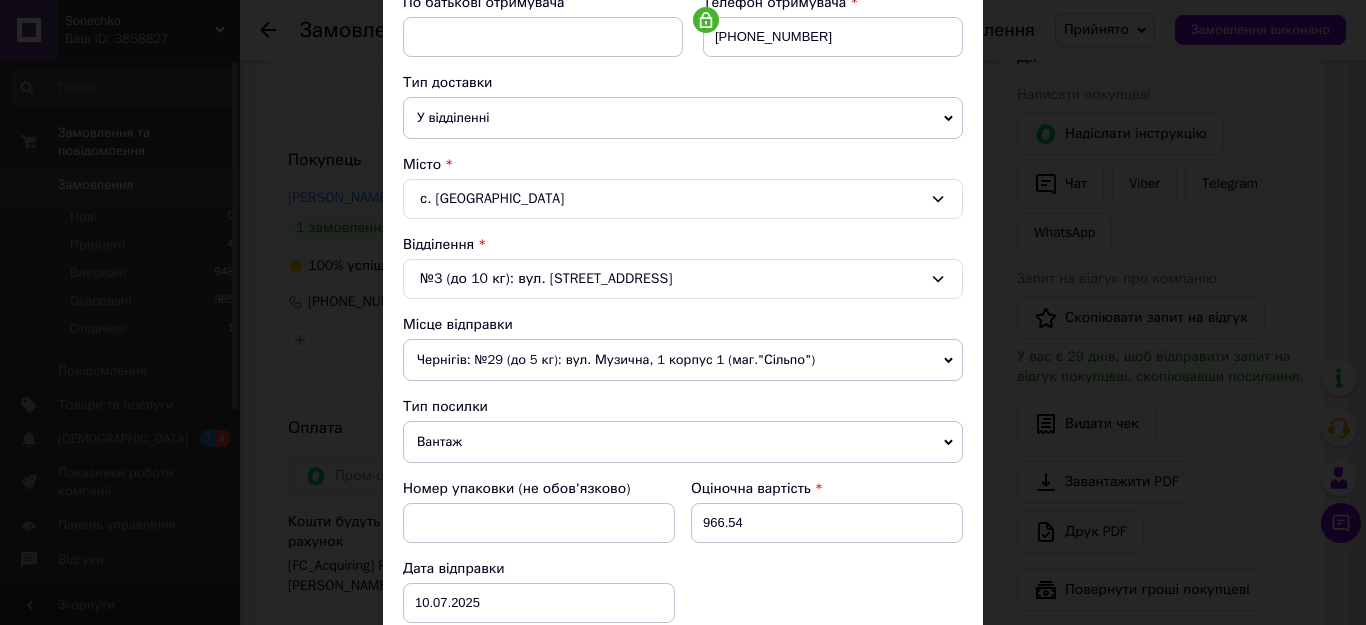 click on "№3 (до 10 кг): вул. [STREET_ADDRESS]" at bounding box center [683, 279] 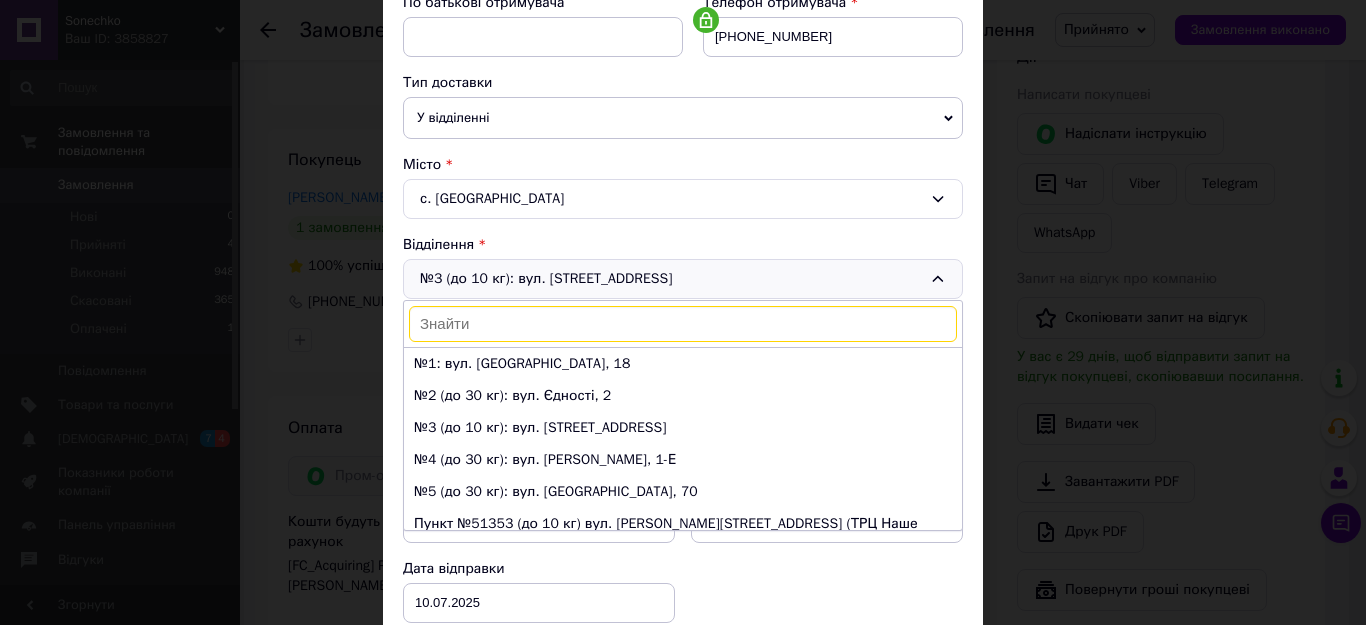 scroll, scrollTop: 10, scrollLeft: 0, axis: vertical 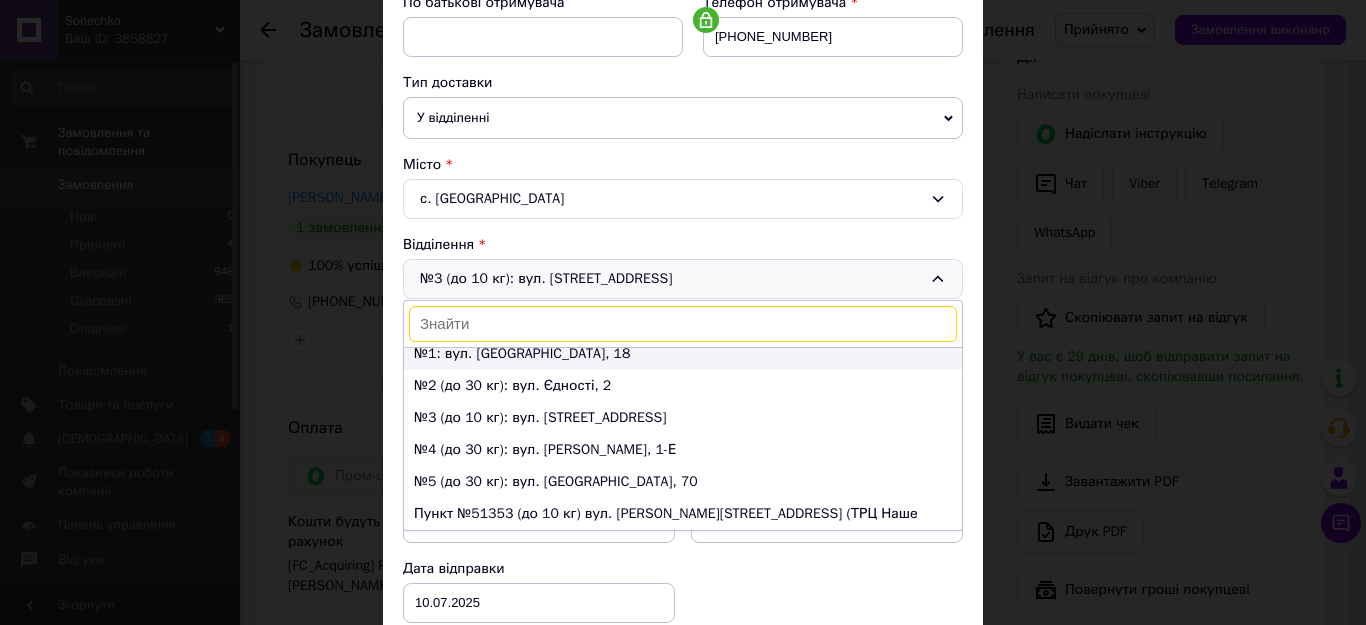 click on "№1: вул. [GEOGRAPHIC_DATA], 18" at bounding box center (683, 354) 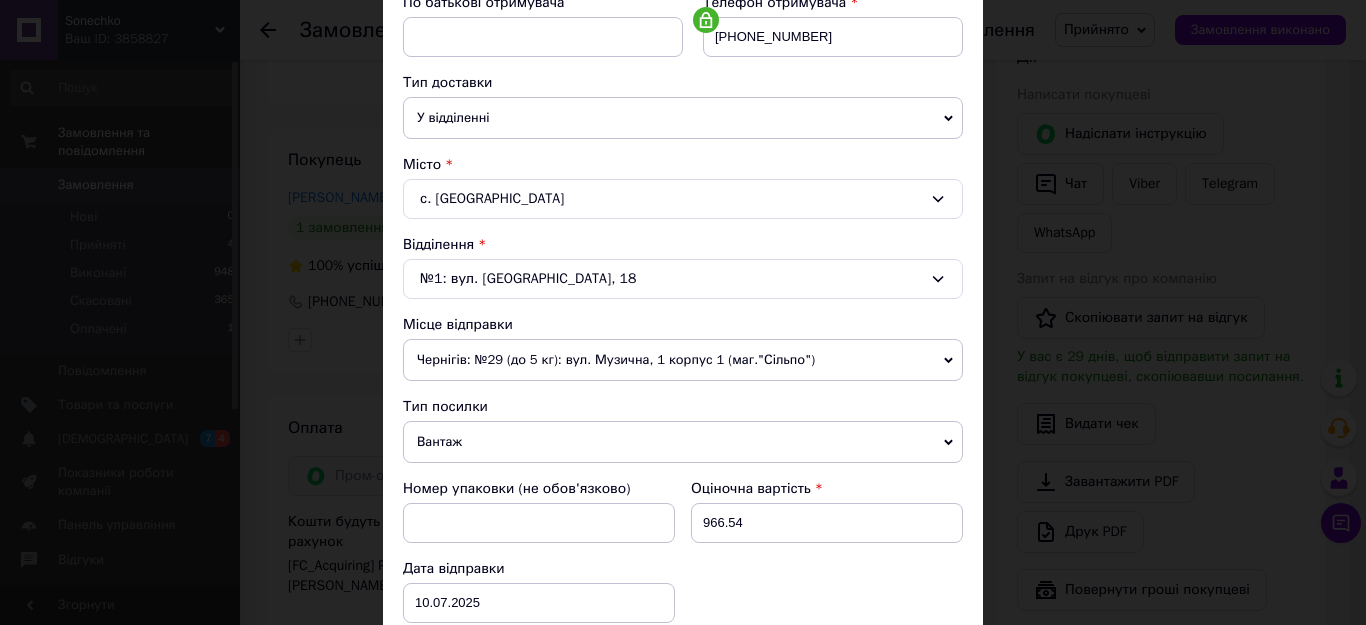 click on "Чернігів: №29 (до 5 кг): вул. Музична, 1 корпус 1 (маг."Сільпо")" at bounding box center [683, 360] 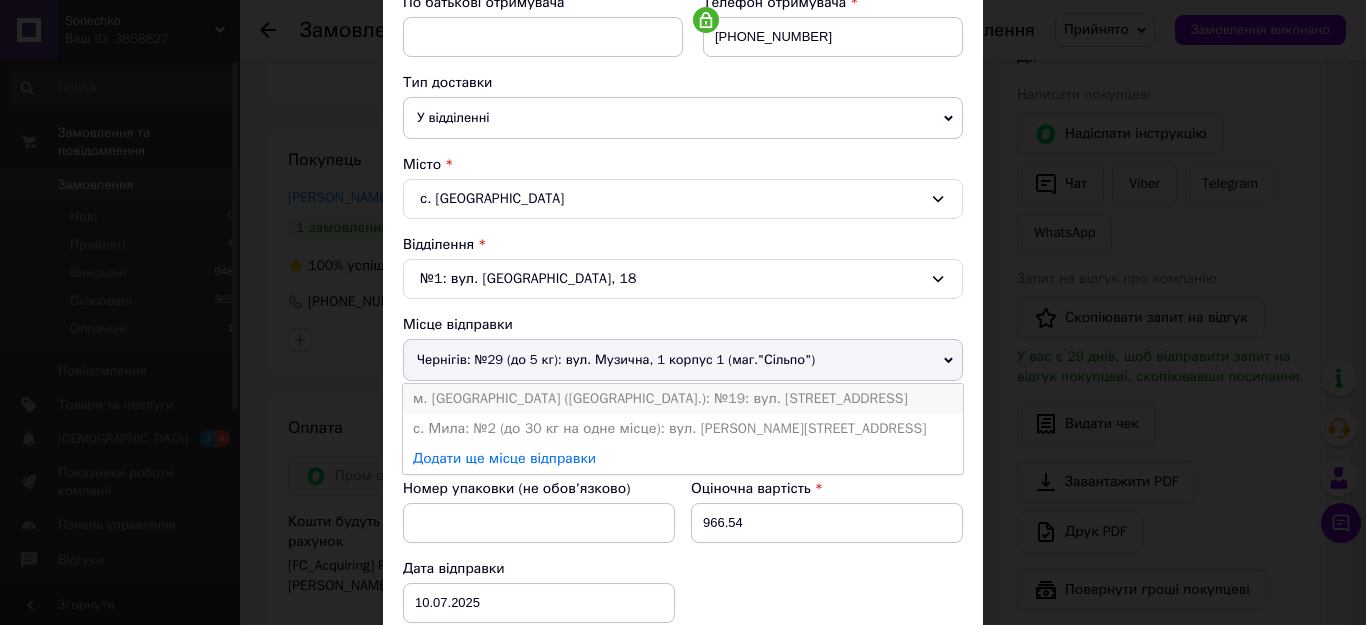 click on "м. [GEOGRAPHIC_DATA] ([GEOGRAPHIC_DATA].): №19: вул. [STREET_ADDRESS]" at bounding box center (683, 399) 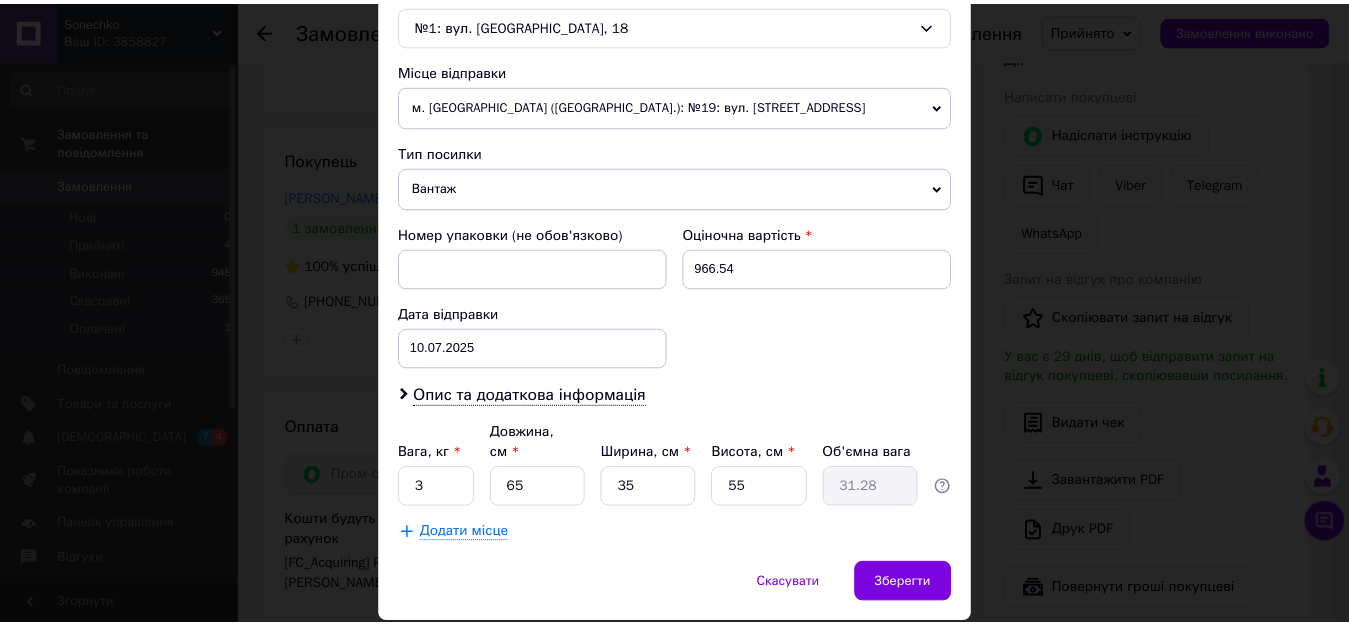 scroll, scrollTop: 703, scrollLeft: 0, axis: vertical 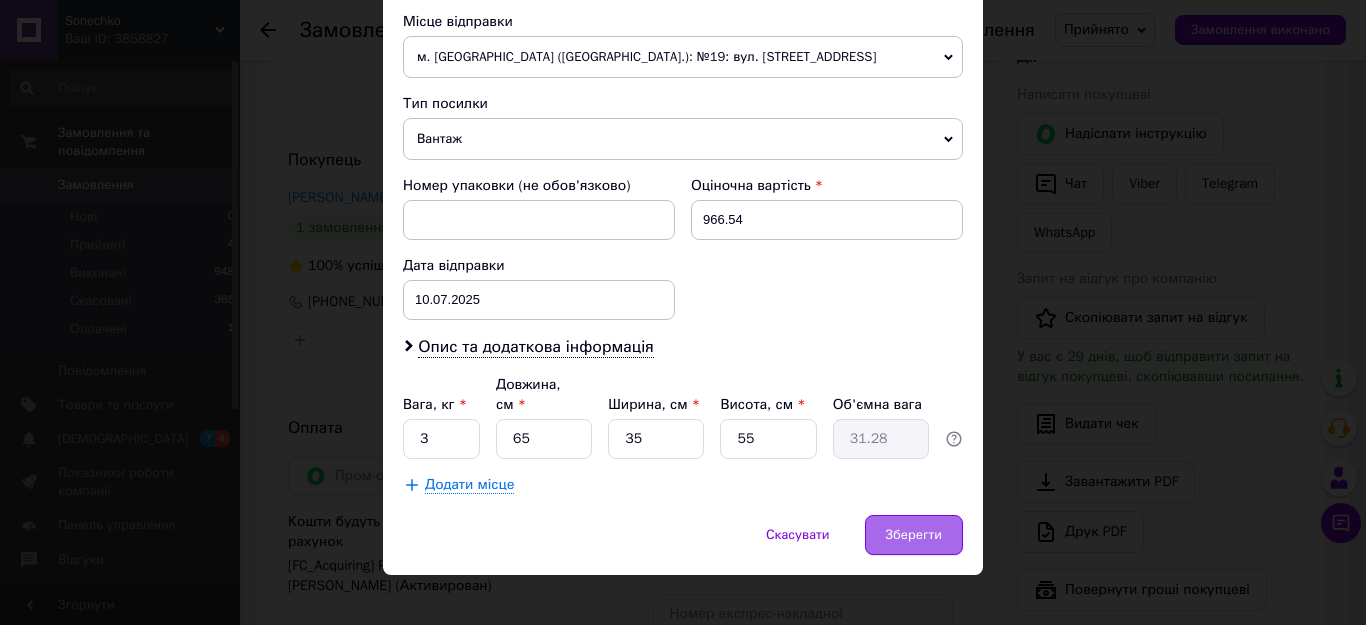 click on "Зберегти" at bounding box center (914, 535) 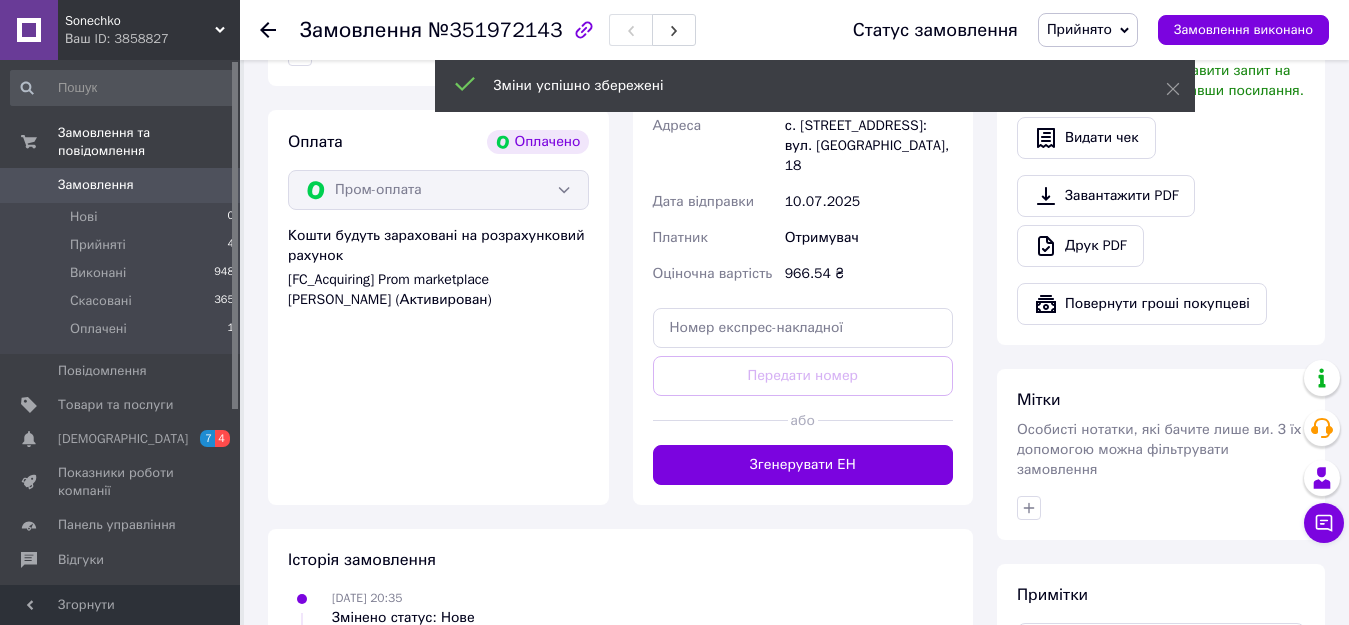 scroll, scrollTop: 700, scrollLeft: 0, axis: vertical 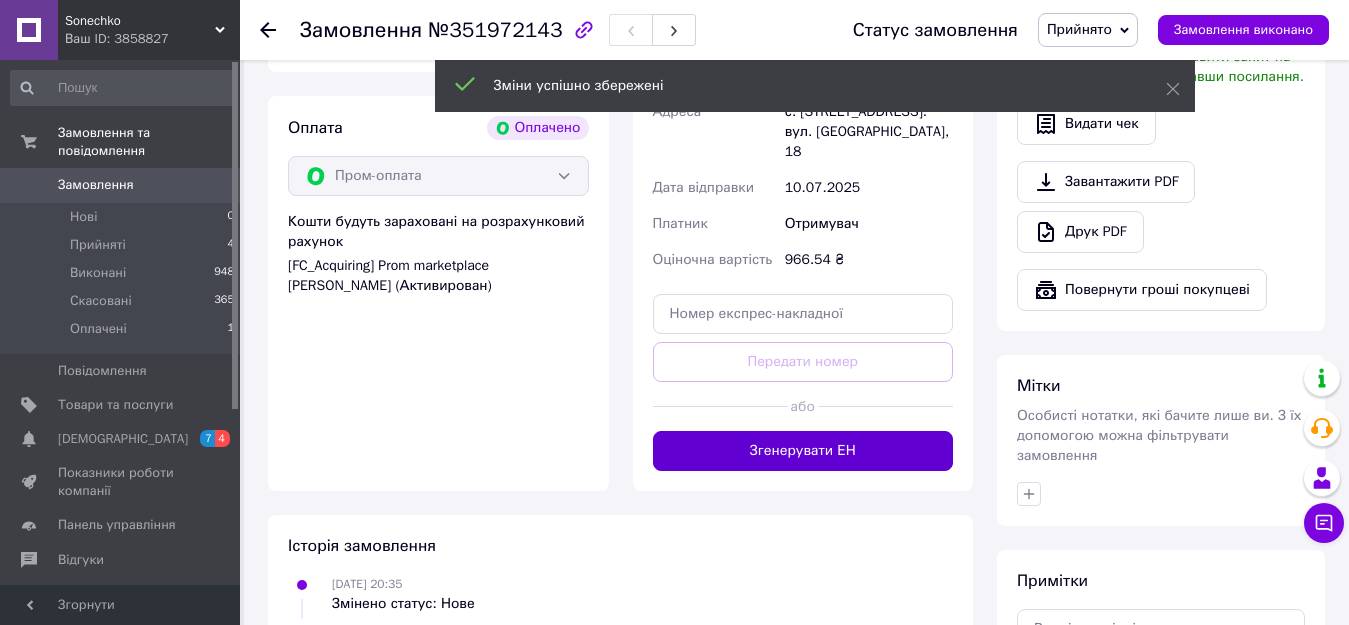 click on "Згенерувати ЕН" at bounding box center (803, 451) 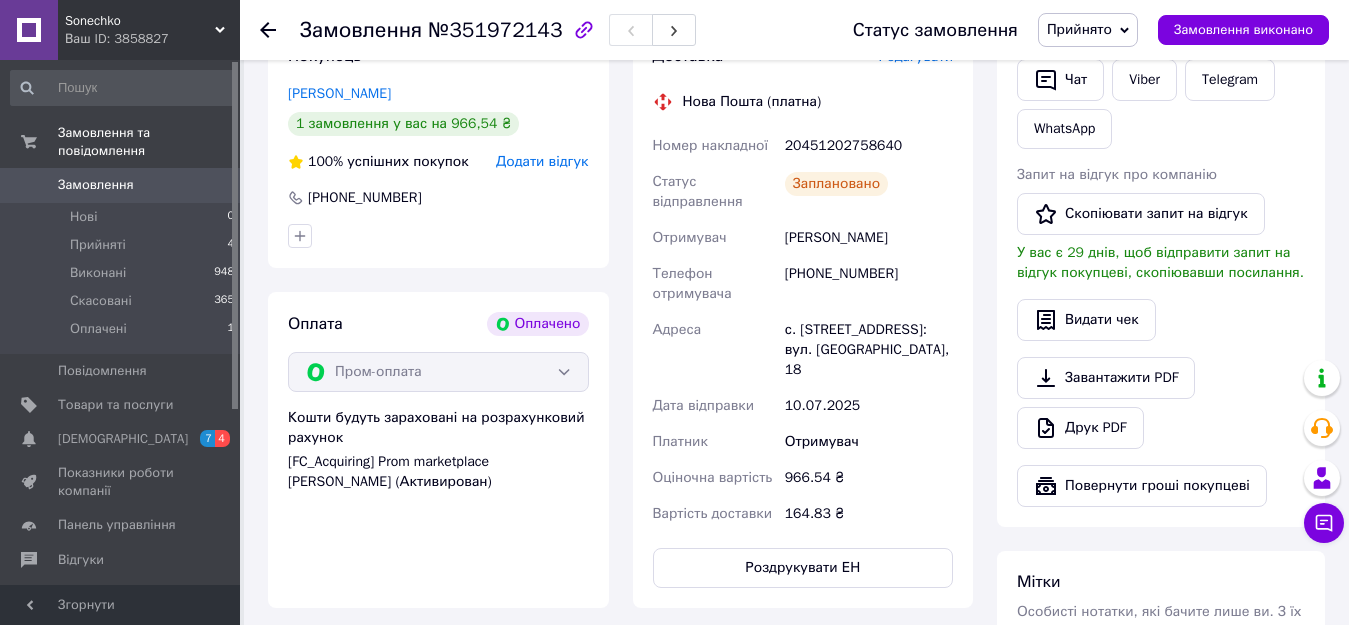 scroll, scrollTop: 500, scrollLeft: 0, axis: vertical 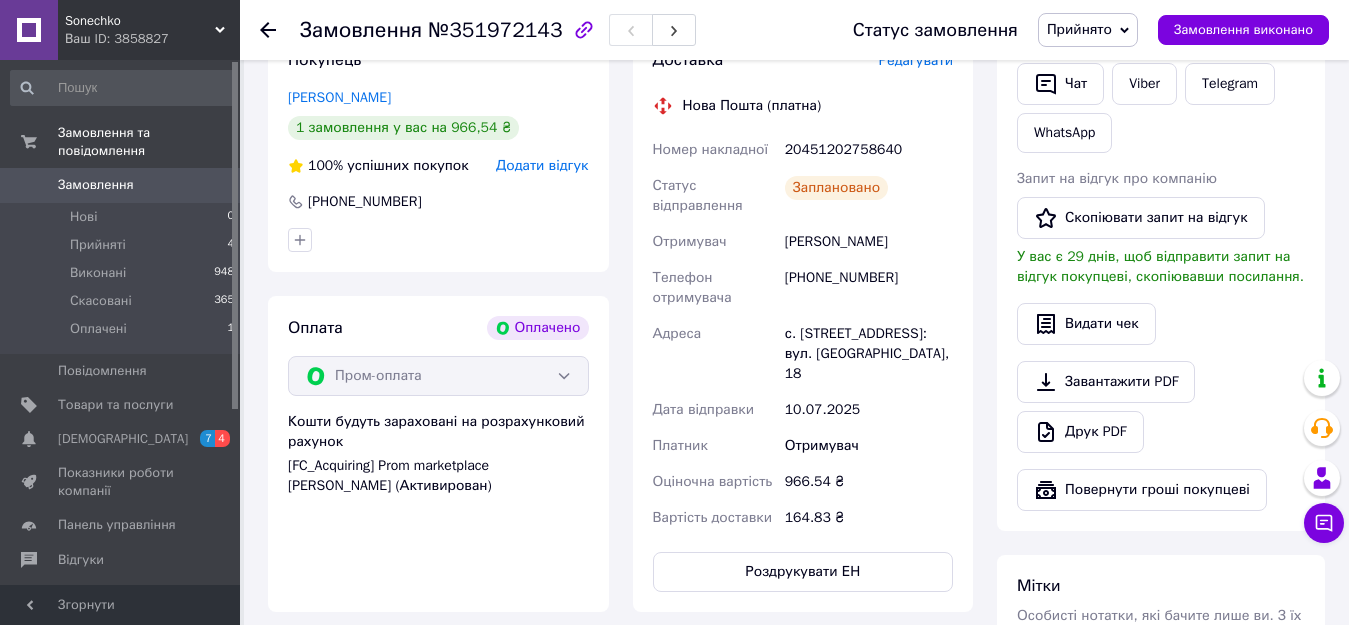 click on "20451202758640" at bounding box center (869, 150) 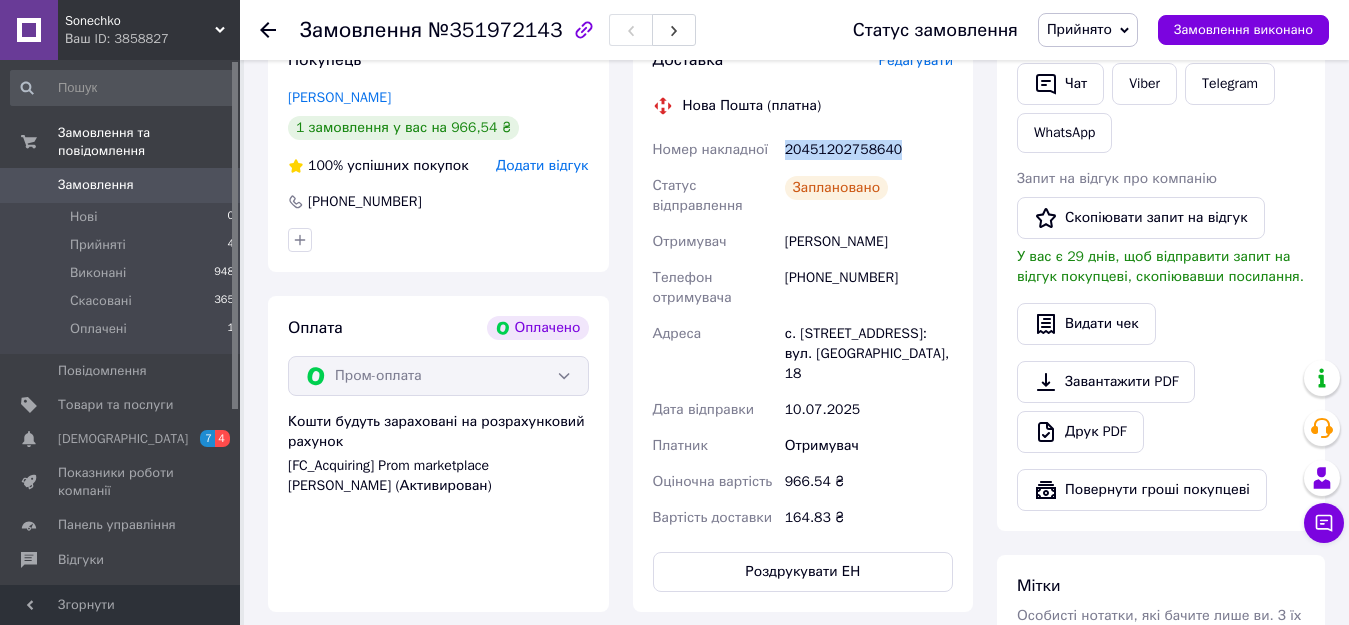 click on "20451202758640" at bounding box center (869, 150) 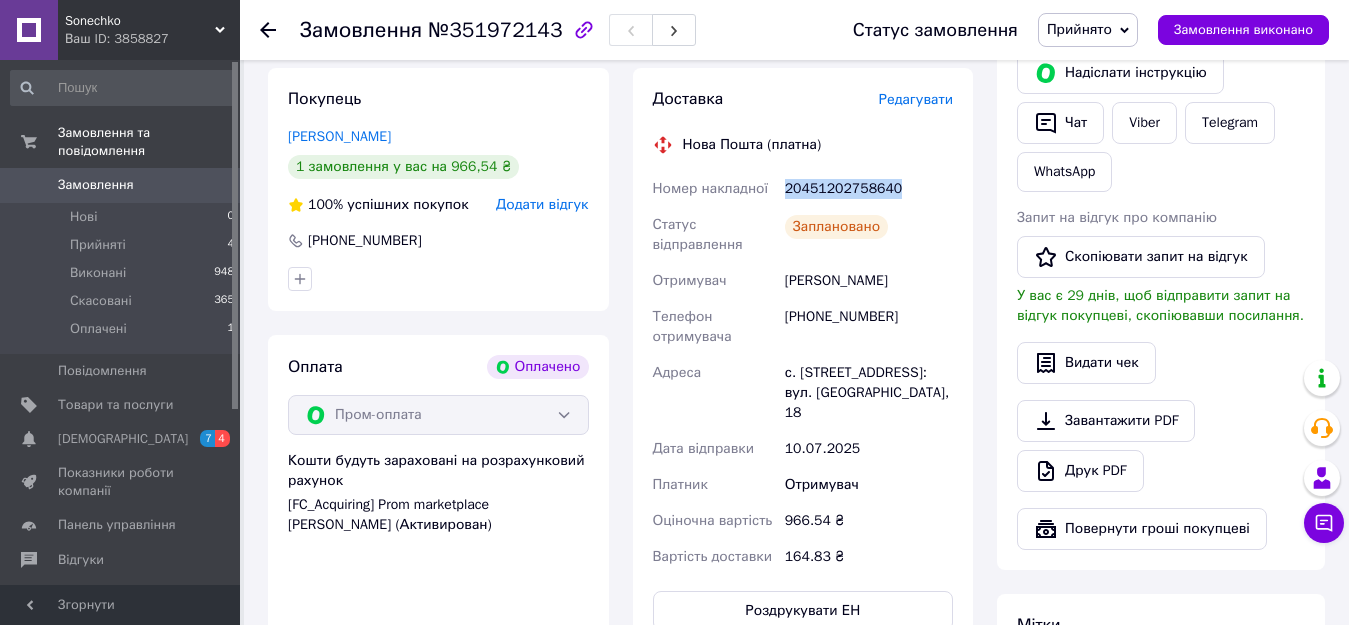 scroll, scrollTop: 162, scrollLeft: 0, axis: vertical 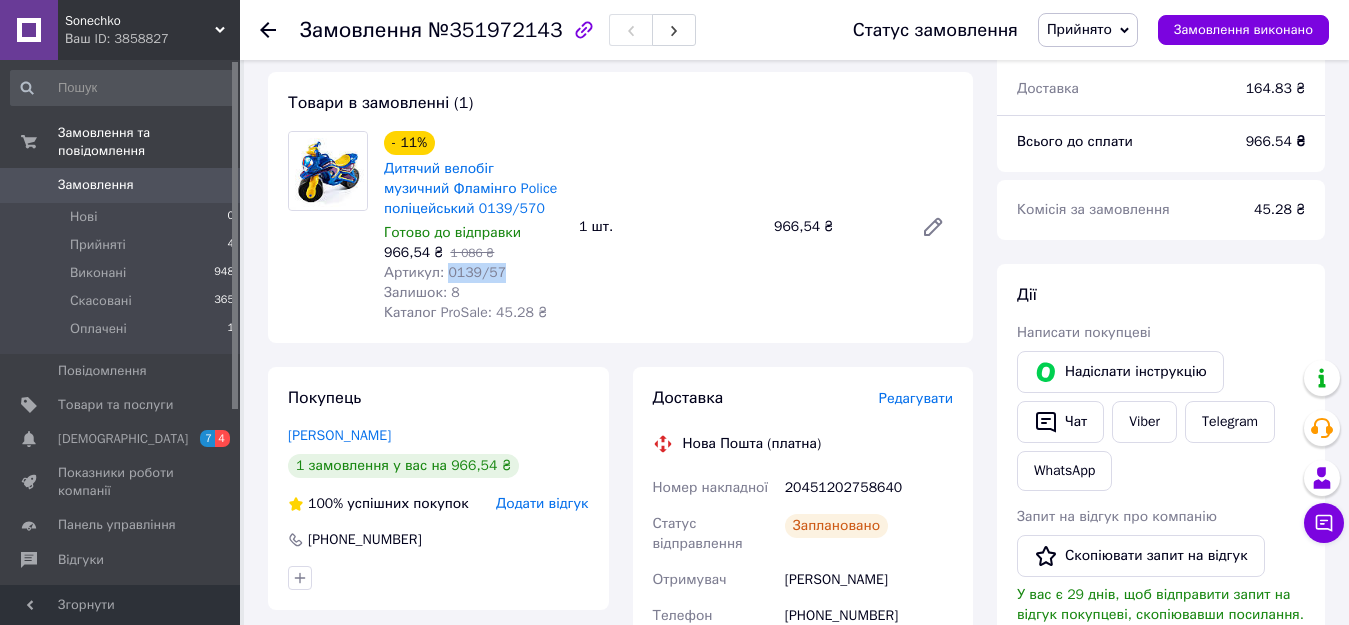 drag, startPoint x: 498, startPoint y: 274, endPoint x: 445, endPoint y: 271, distance: 53.08484 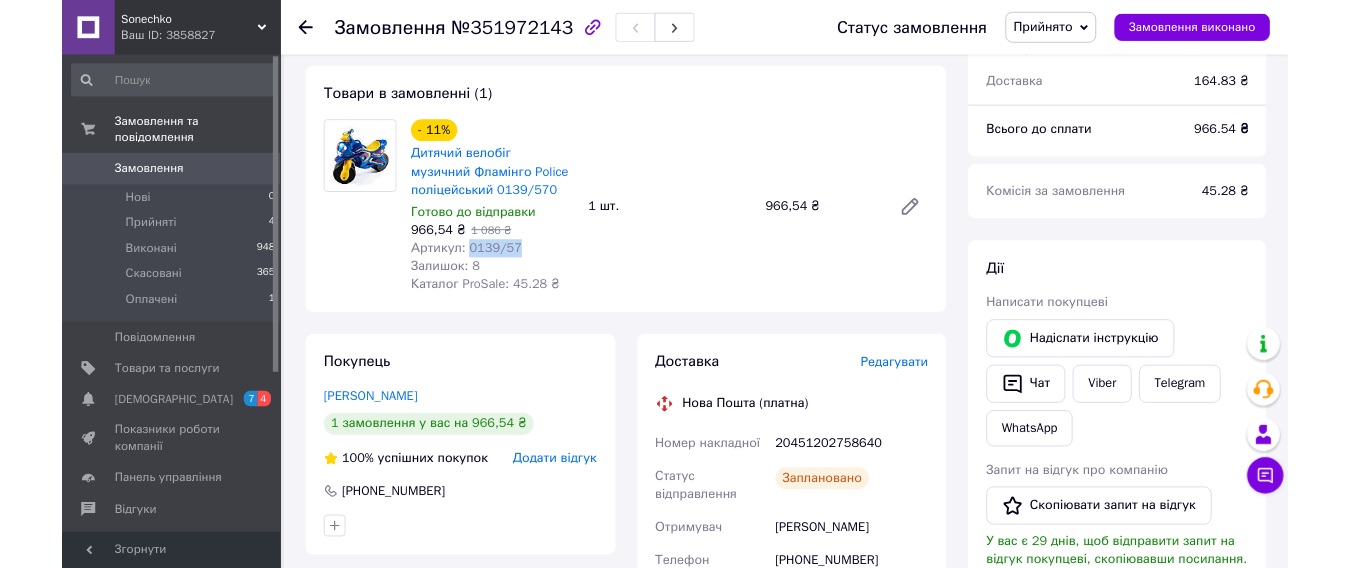 scroll, scrollTop: 662, scrollLeft: 0, axis: vertical 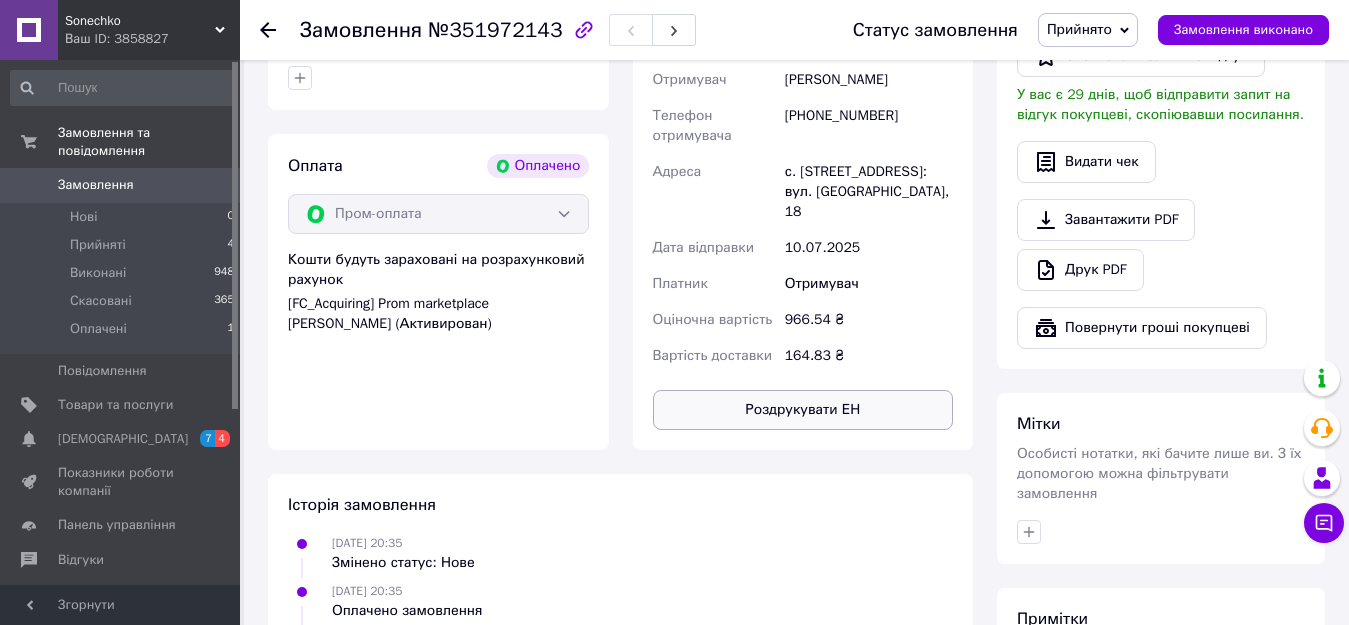 click on "Роздрукувати ЕН" at bounding box center (803, 410) 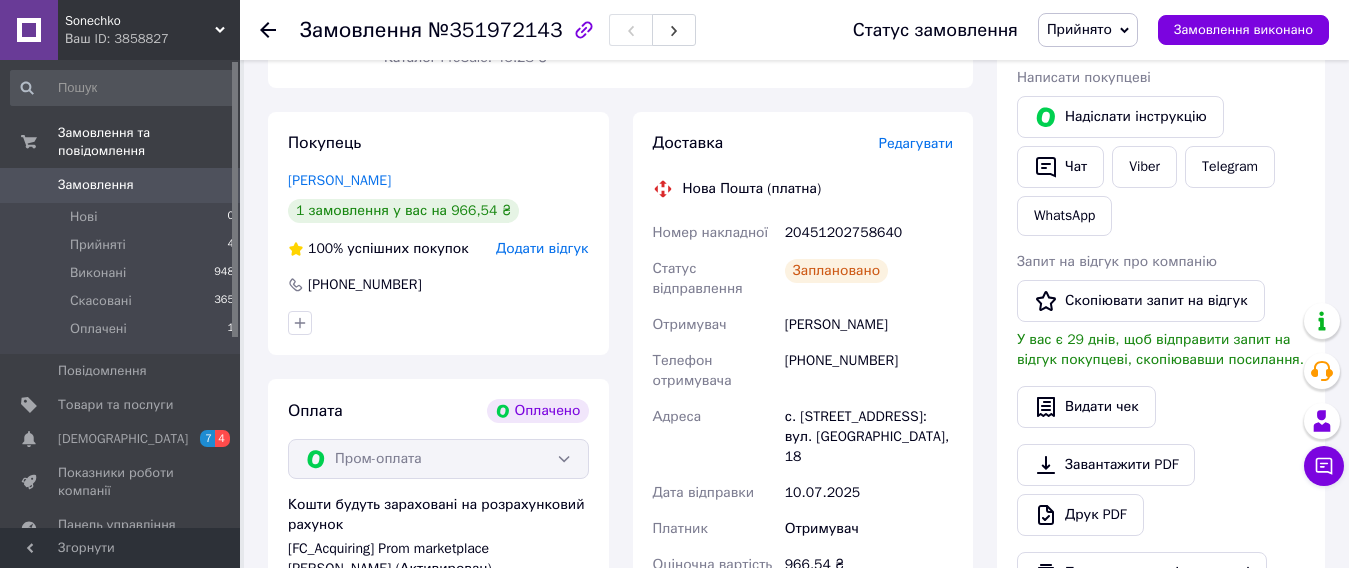 scroll, scrollTop: 462, scrollLeft: 0, axis: vertical 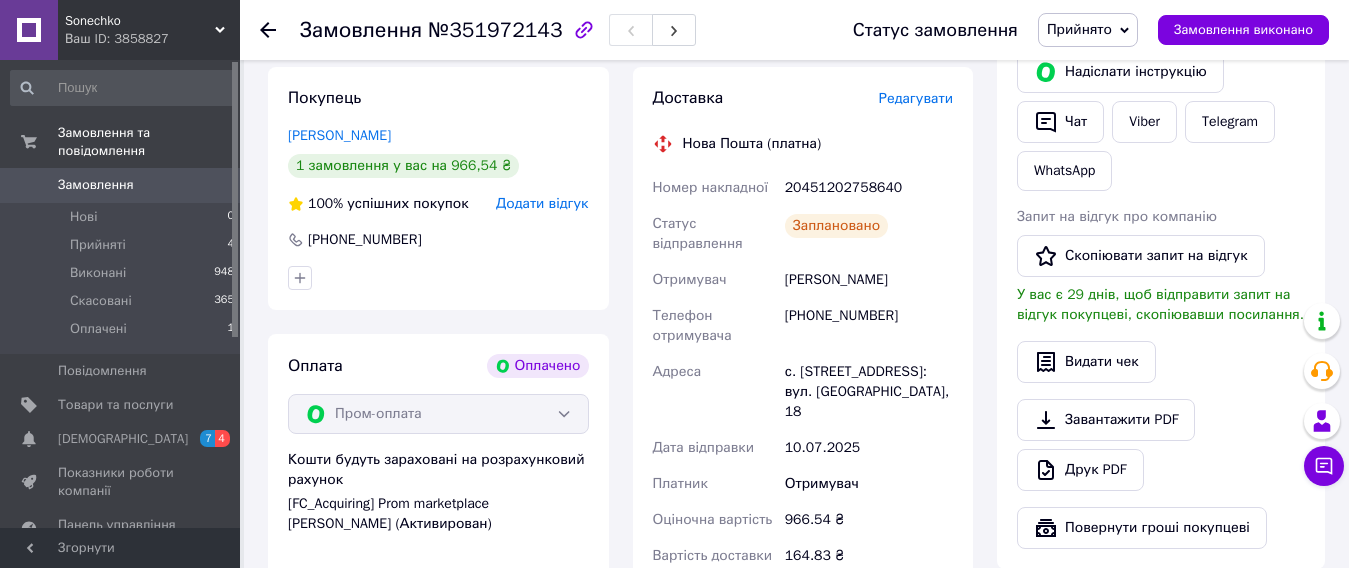 drag, startPoint x: 909, startPoint y: 281, endPoint x: 767, endPoint y: 289, distance: 142.22517 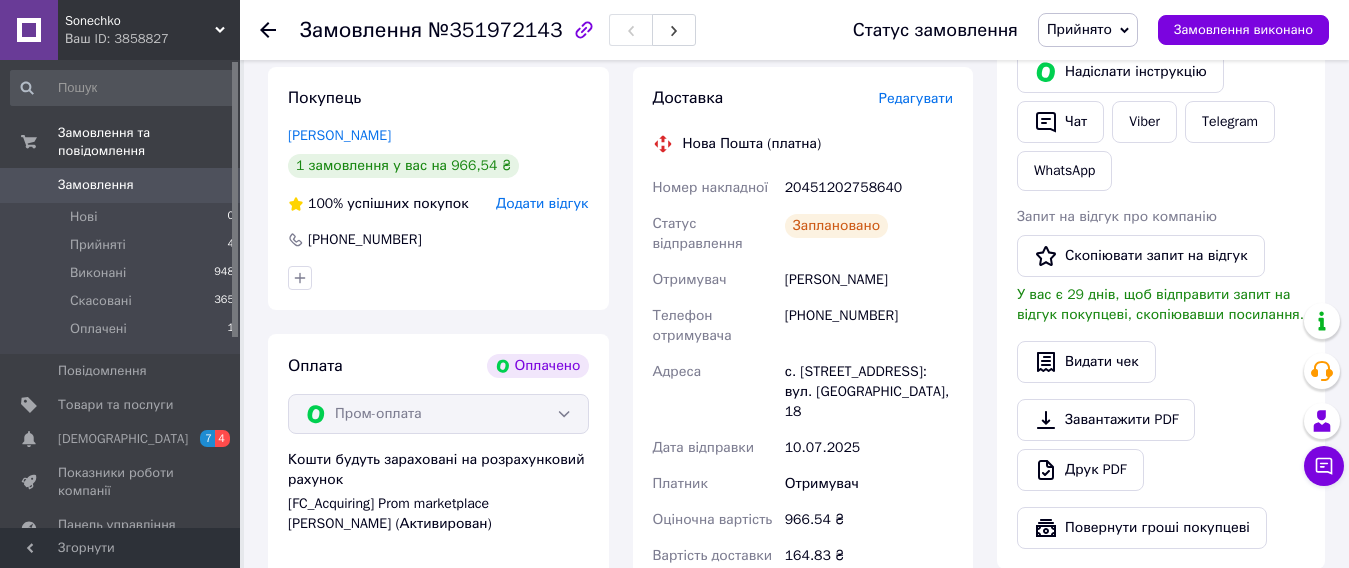 click on "20451202758640" at bounding box center (869, 188) 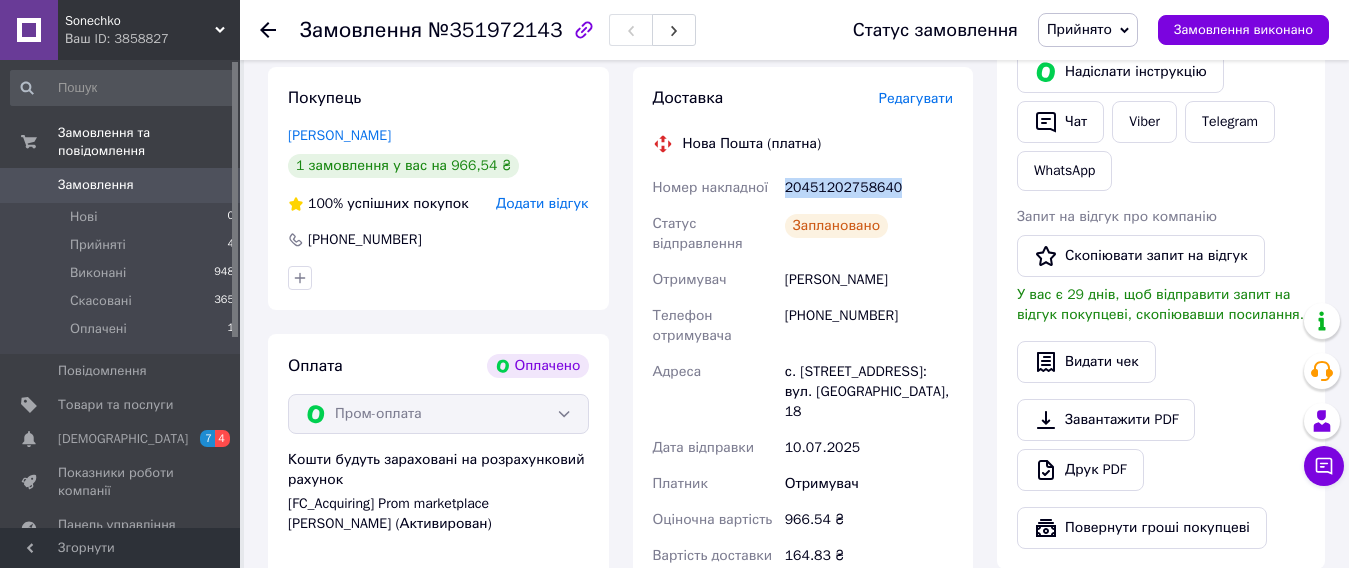 click on "20451202758640" at bounding box center [869, 188] 